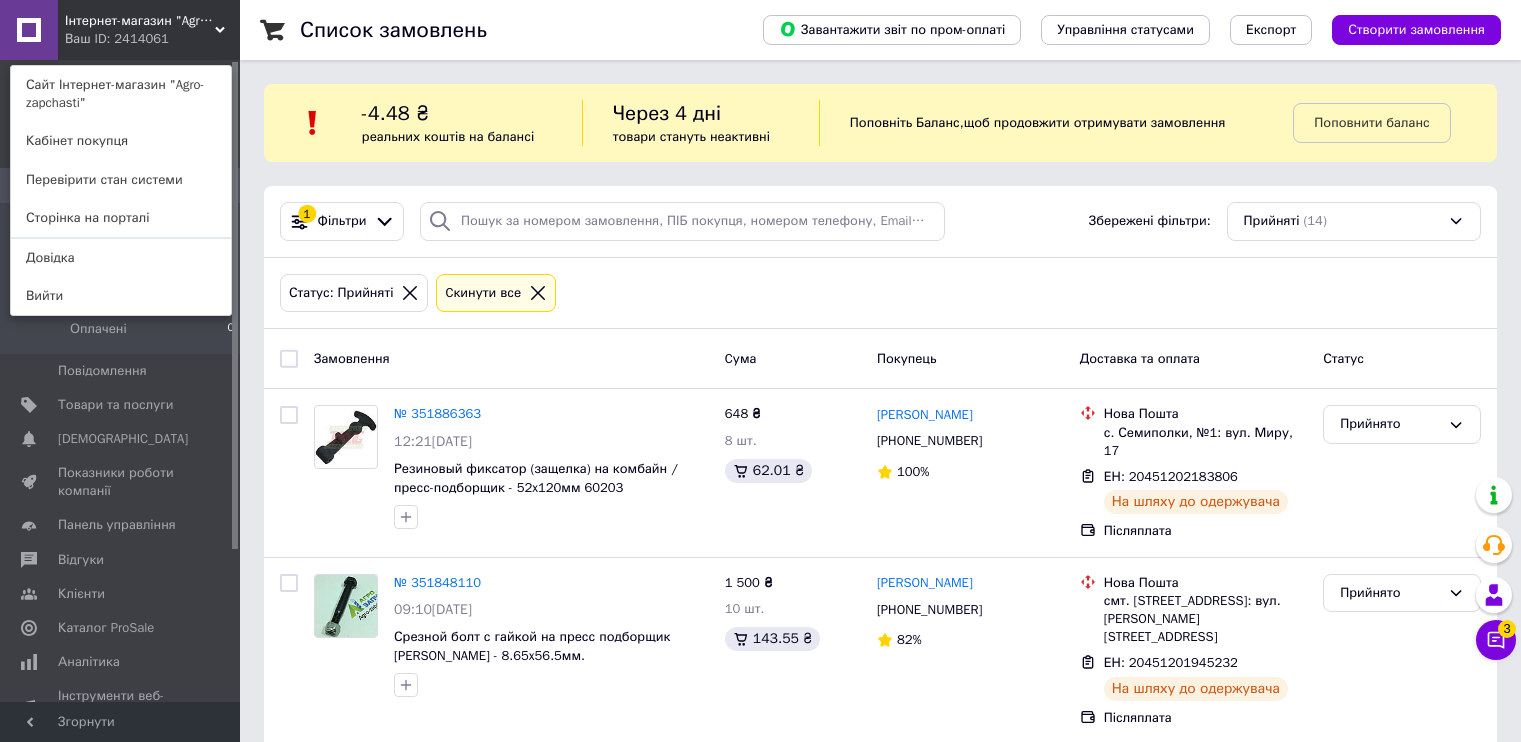 click on "Сайт Інтернет-магазин "Agro-zapchasti"" at bounding box center [121, 94] 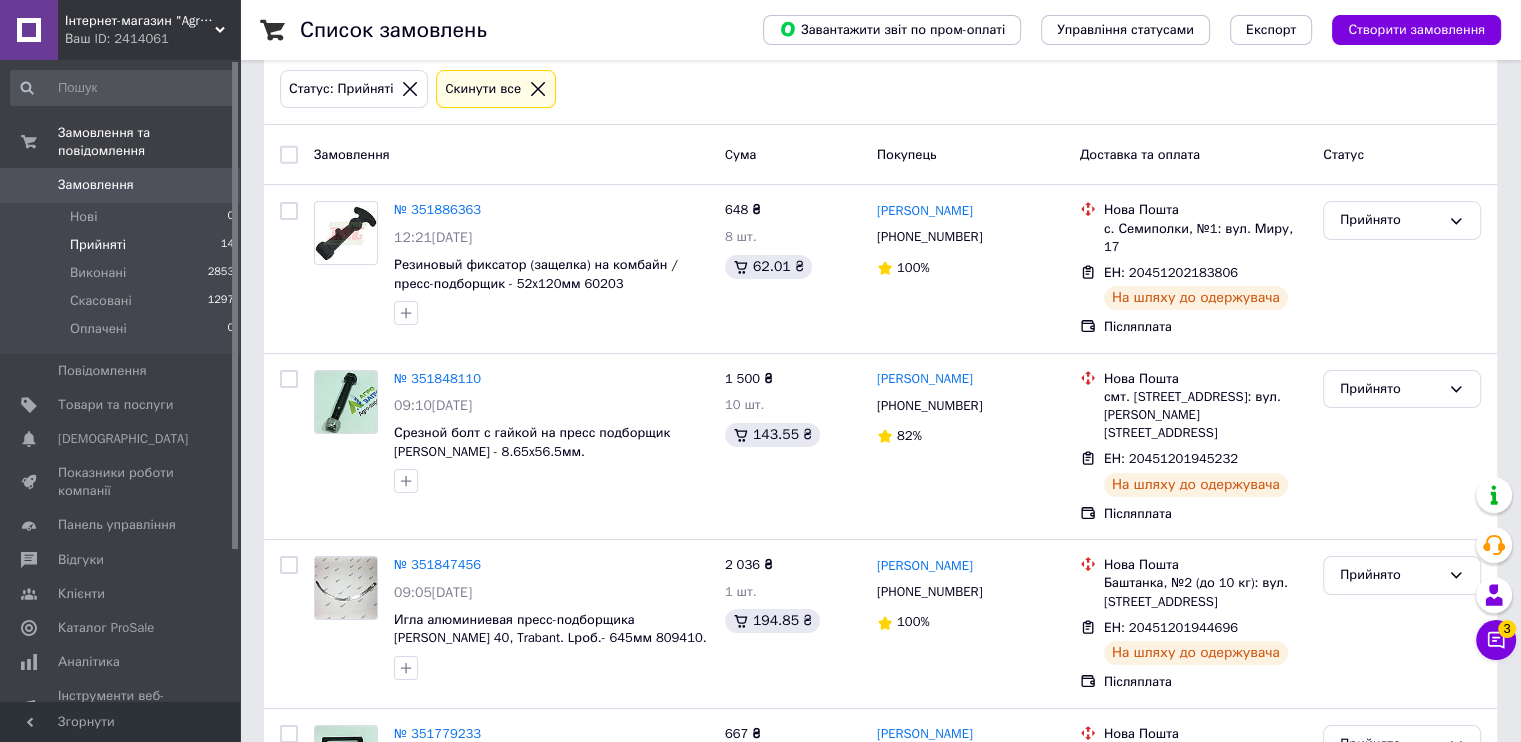 scroll, scrollTop: 204, scrollLeft: 0, axis: vertical 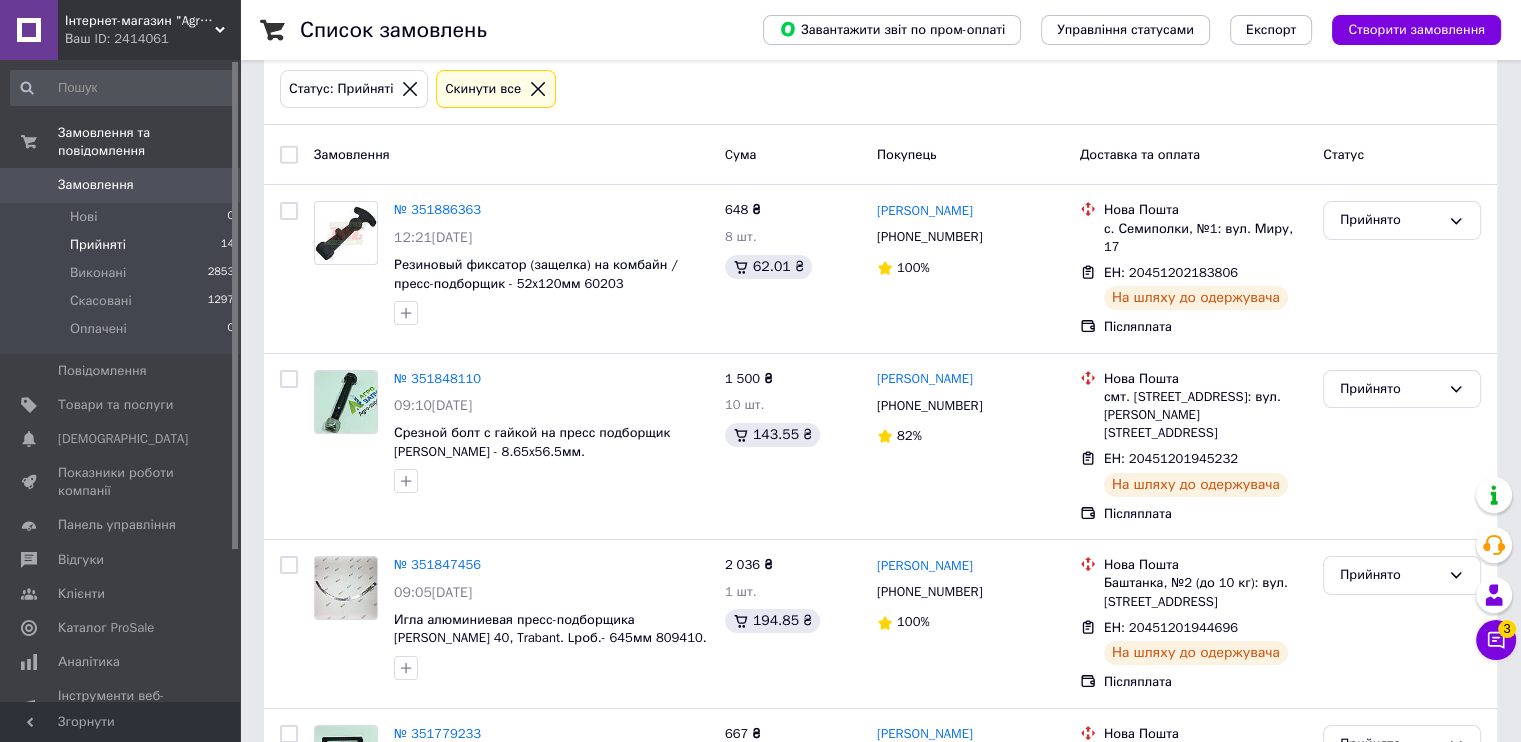 click on "Прийняті" at bounding box center [98, 245] 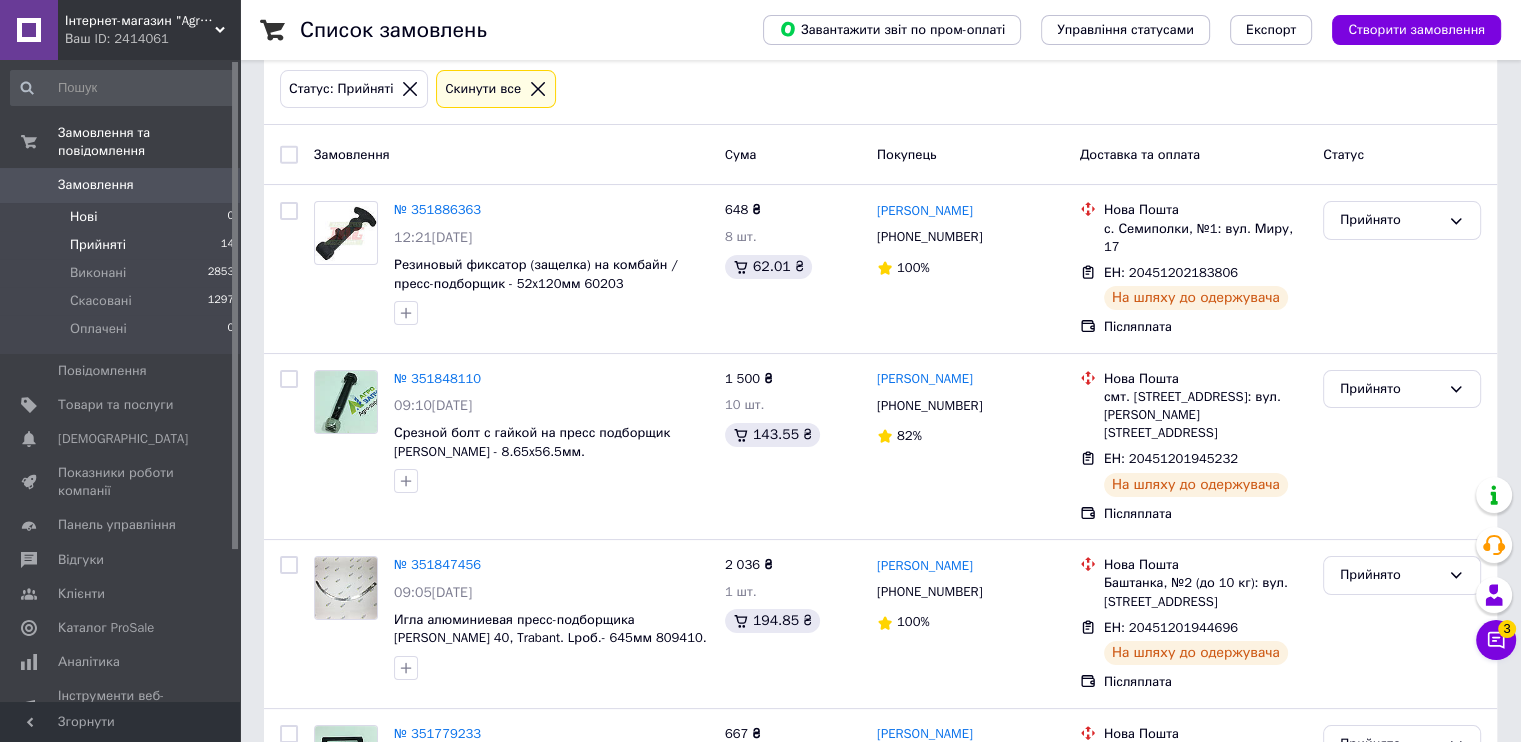 click on "Нові 0" at bounding box center (123, 217) 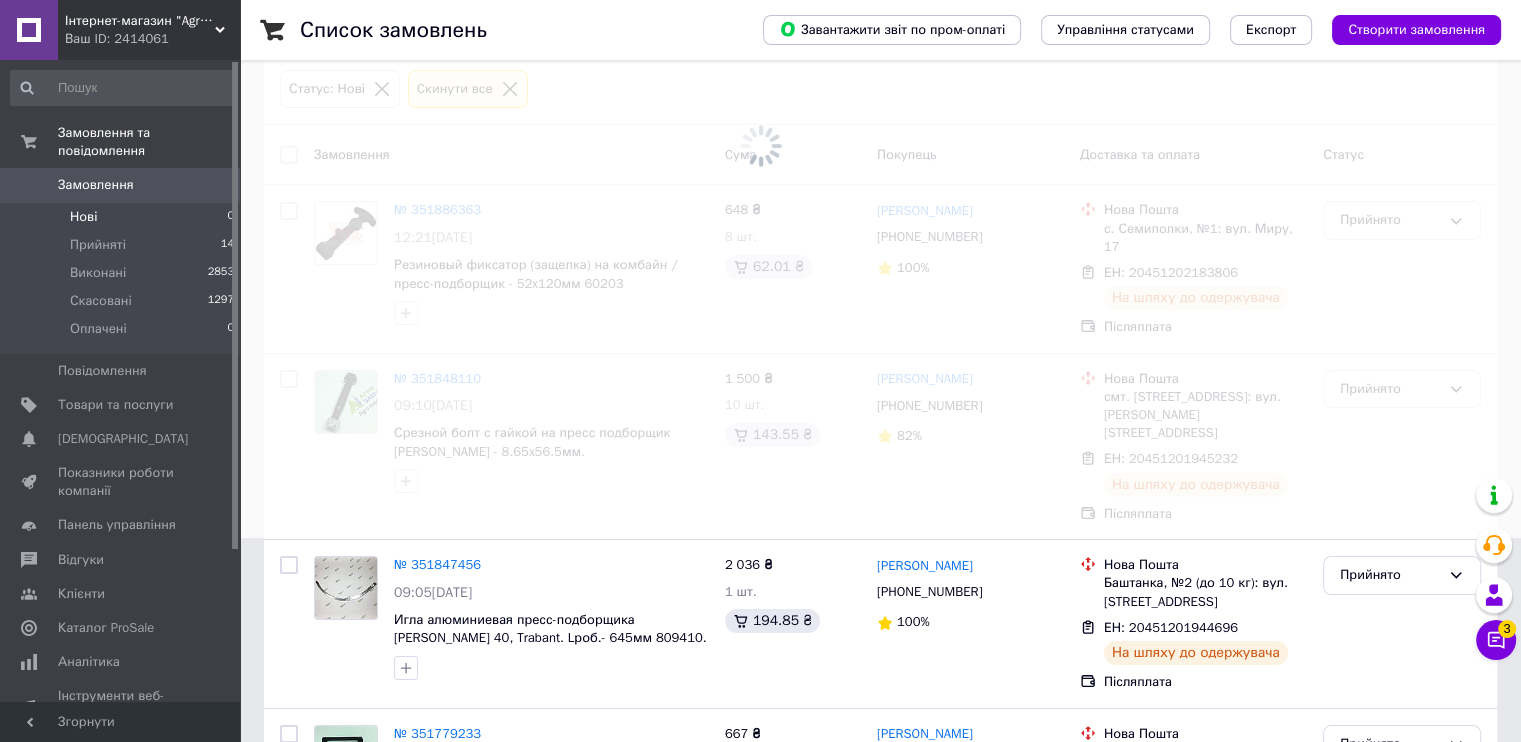 scroll, scrollTop: 0, scrollLeft: 0, axis: both 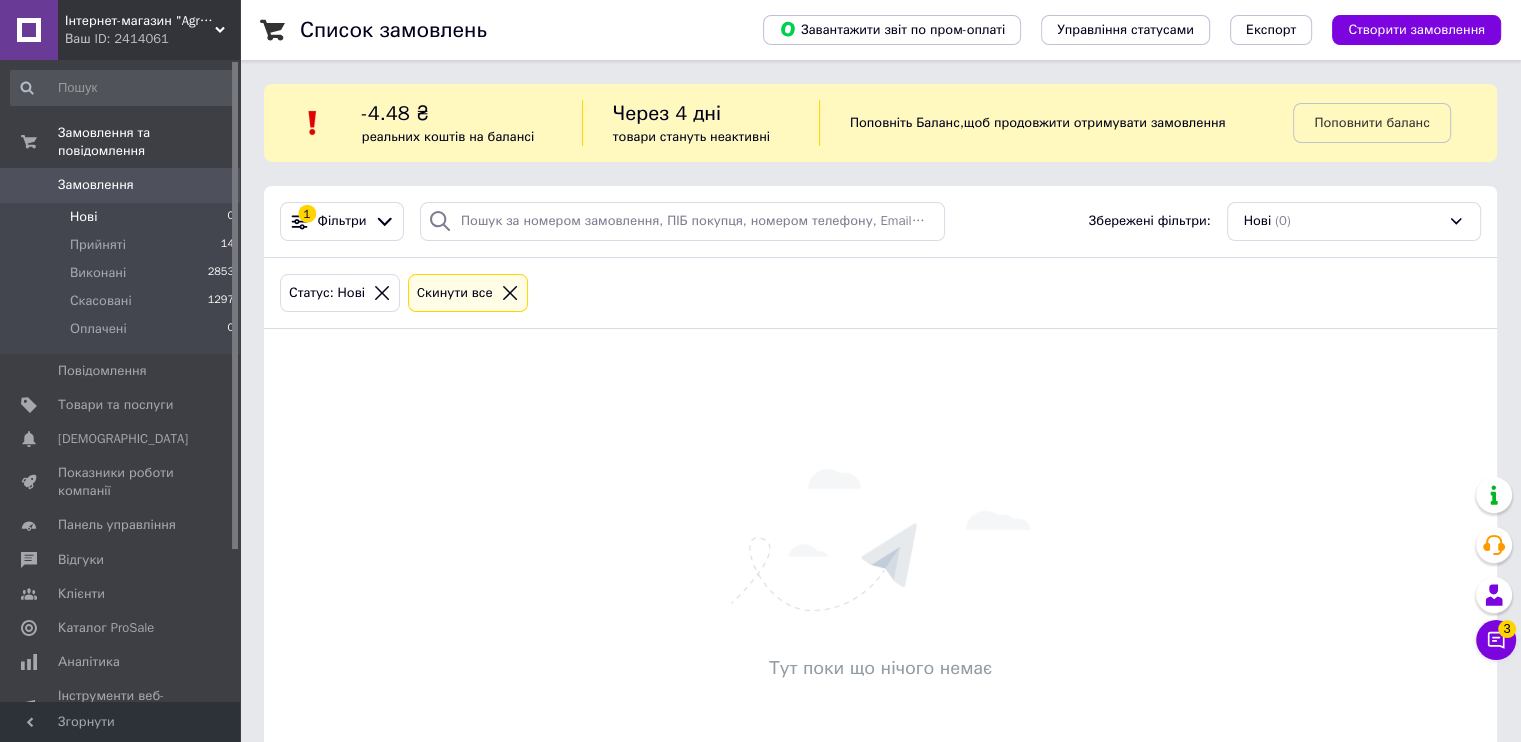 click on "Нові 0" at bounding box center (123, 217) 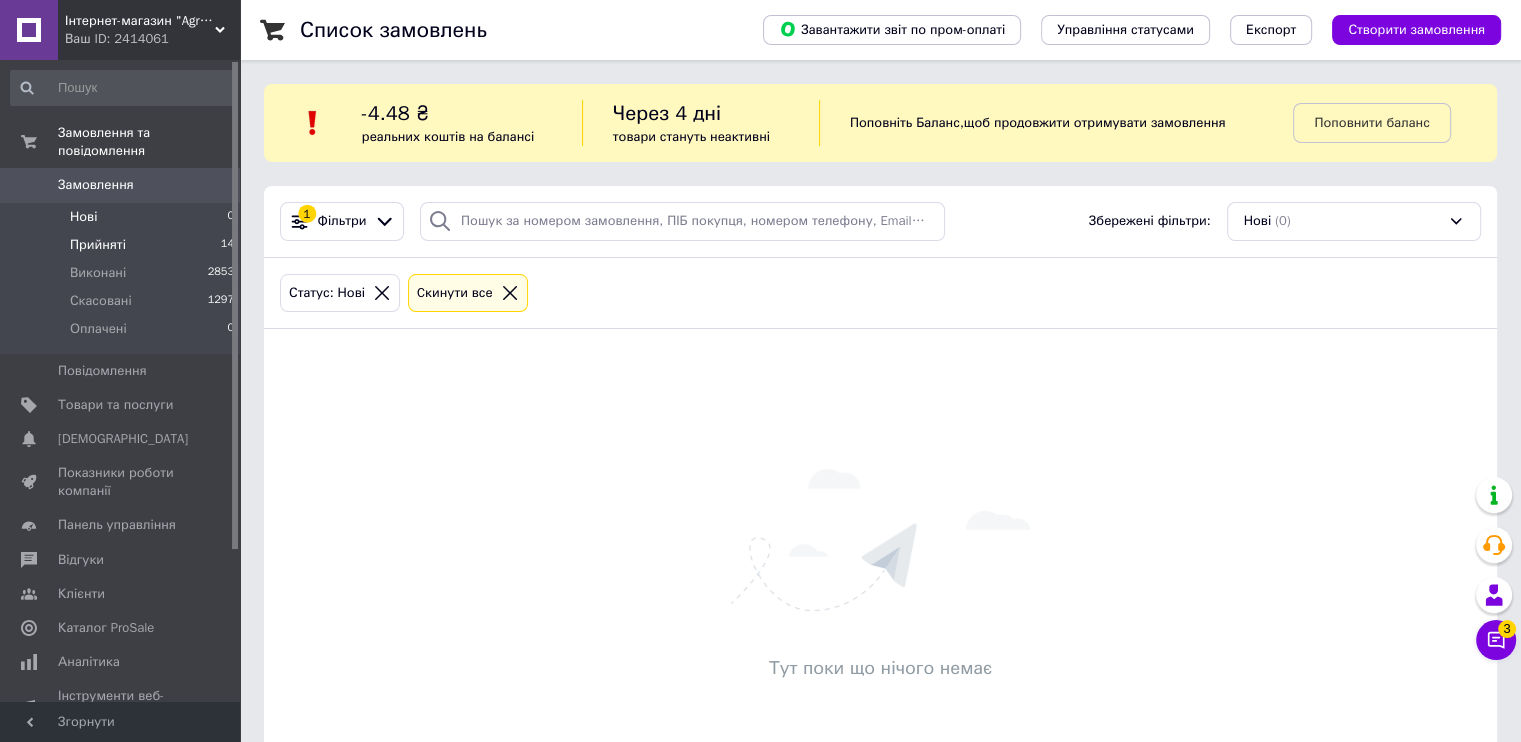click on "Прийняті 14" at bounding box center (123, 245) 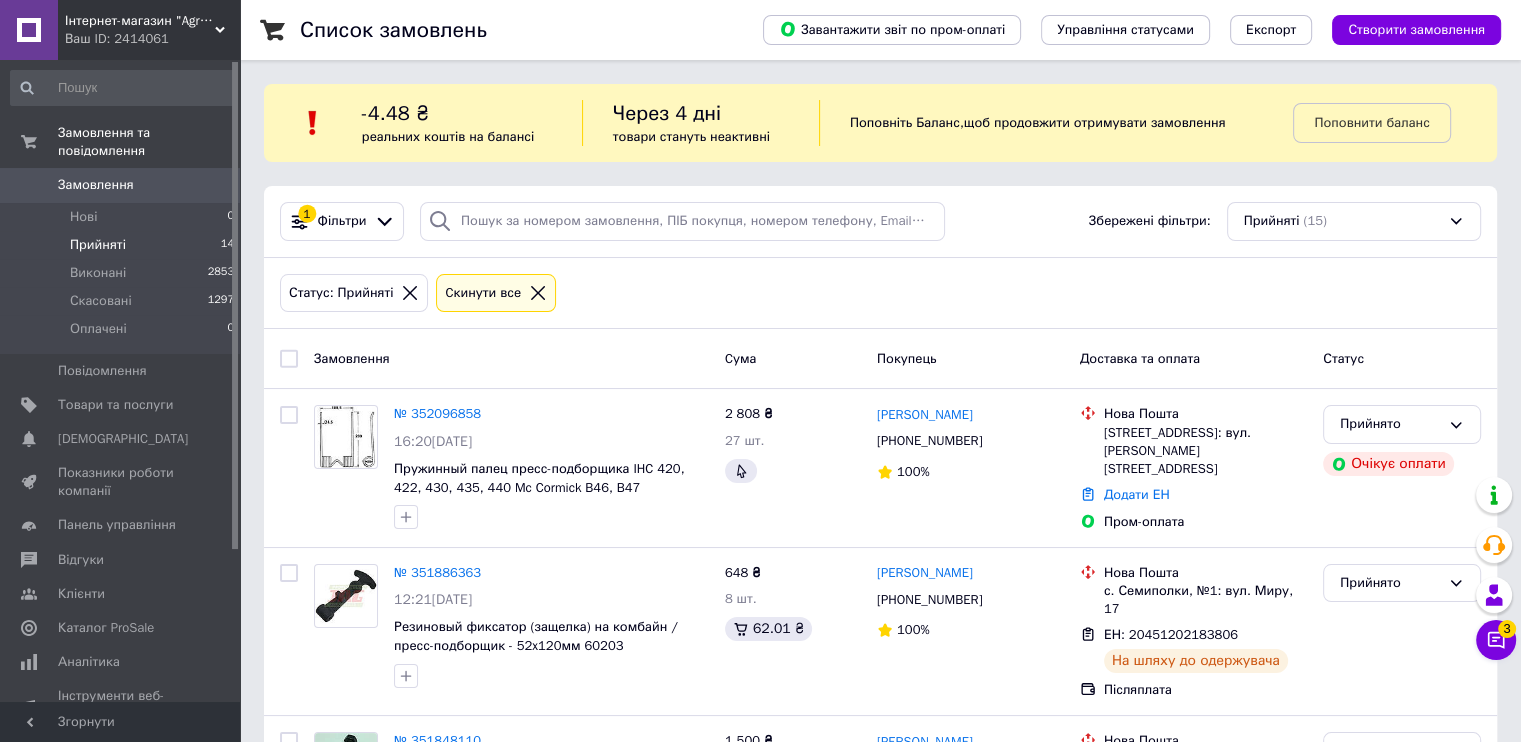 click on "№ 352096858" at bounding box center (437, 413) 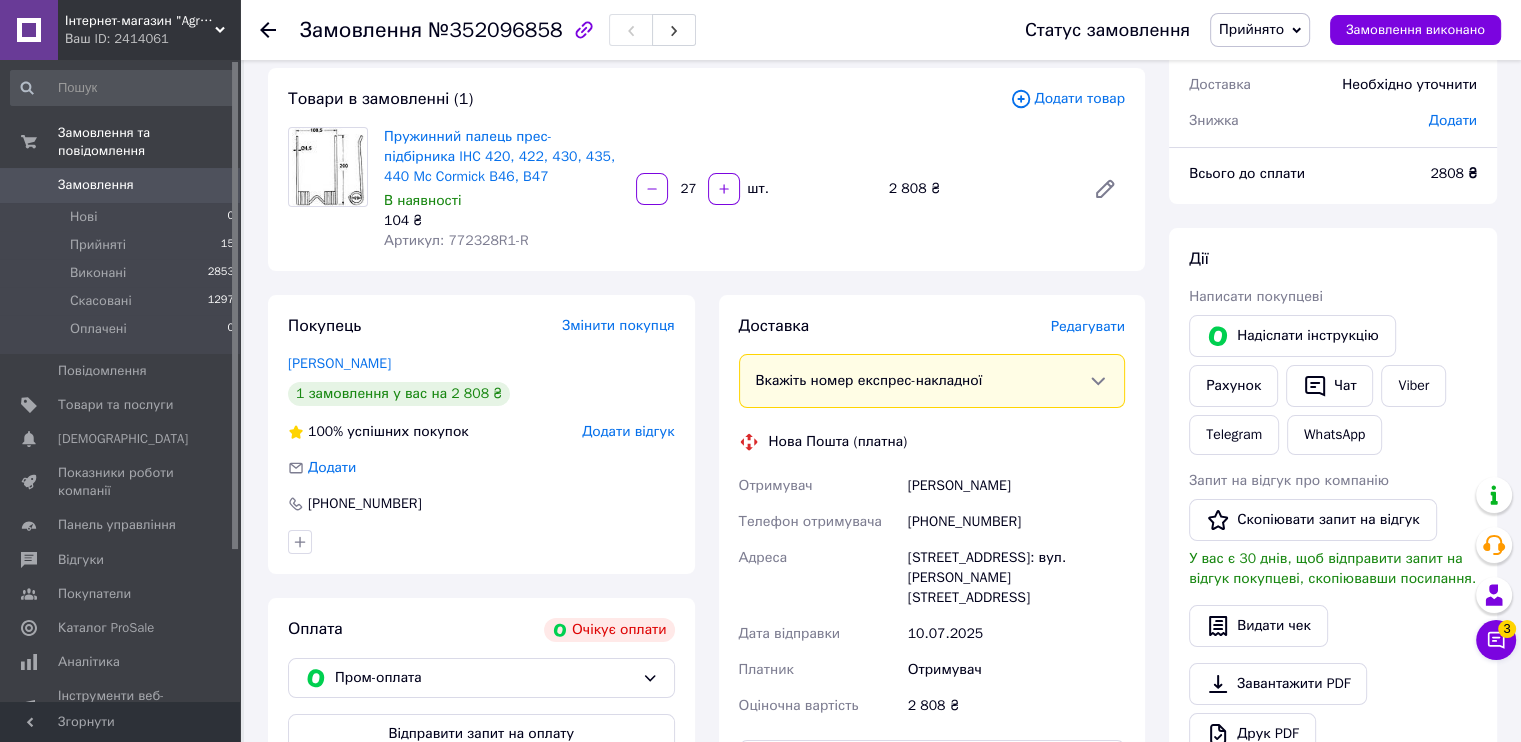 scroll, scrollTop: 100, scrollLeft: 0, axis: vertical 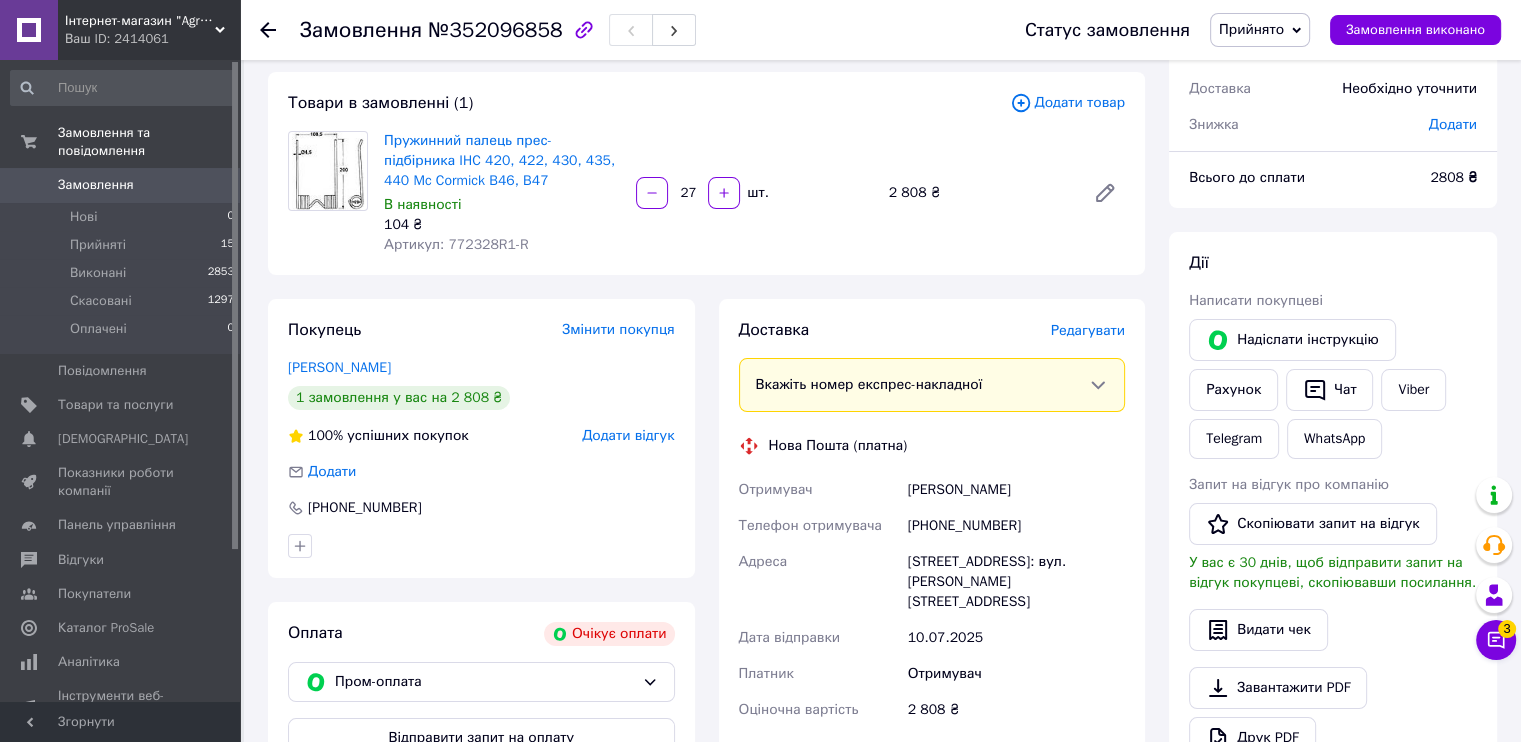 click on "Артикул: 772328R1-R" at bounding box center (456, 244) 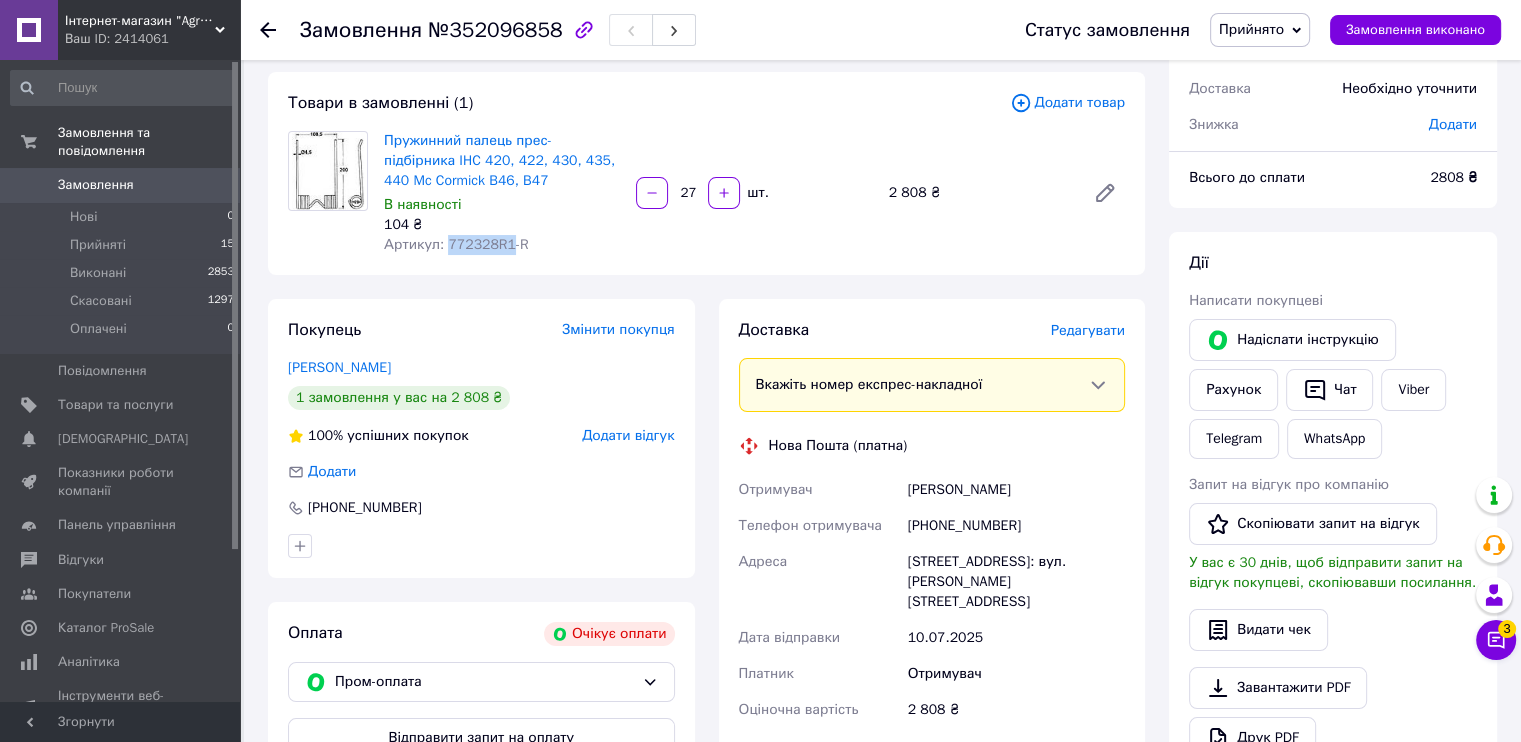 click on "Артикул: 772328R1-R" at bounding box center (456, 244) 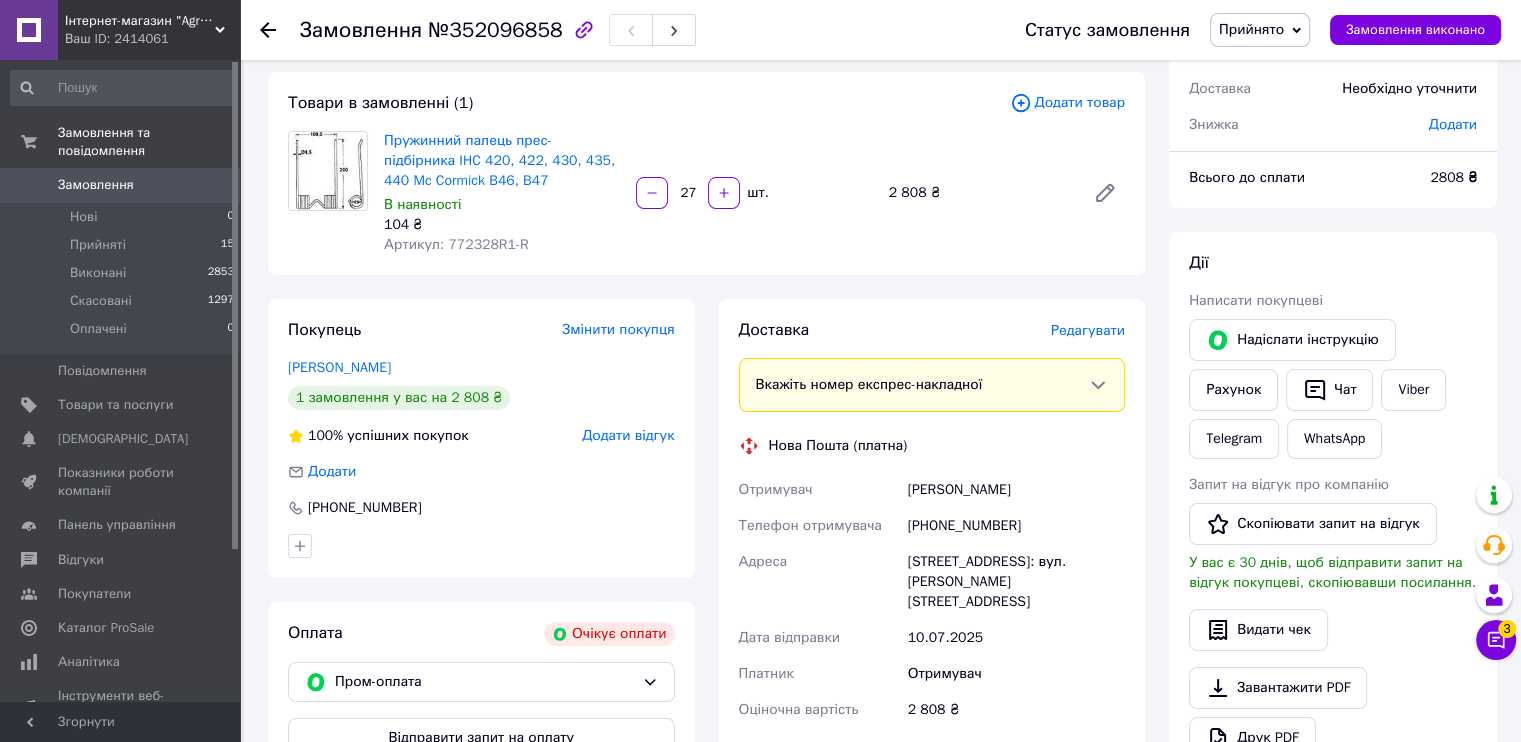 click on "Замовлення №352096858 Статус замовлення Прийнято Виконано Скасовано Оплачено Замовлення виконано Замовлення з каталогу Очікує оплати 10.07.2025 | 16:20 Товари в замовленні (1) Додати товар Пружинний палець прес-підбірника IHC 420, 422, 430, 435, 440 Mc Cormick B46, B47 В наявності 104 ₴ Артикул: 772328R1-R 27   шт. 2 808 ₴ Покупець Змінити покупця Василик Ірина 1 замовлення у вас на 2 808 ₴ 100%   успішних покупок Додати відгук Додати +380978121215 Оплата Очікує оплати Пром-оплата Відправити запит на оплату Доставка Редагувати Вкажіть номер експрес-накладної Нова Пошта (платна) Отримувач Василик Ірина <" at bounding box center (882, 623) 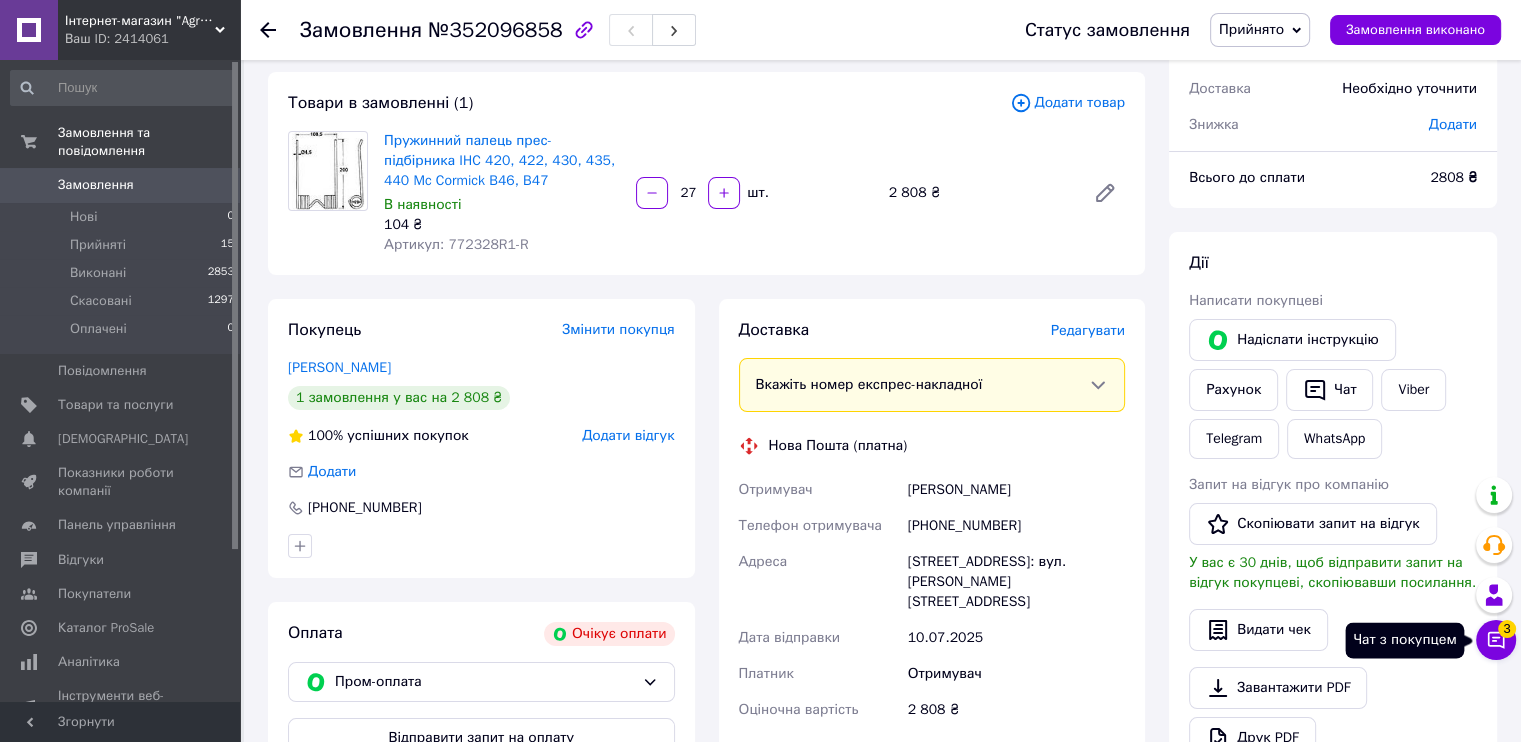 click on "3" at bounding box center [1507, 629] 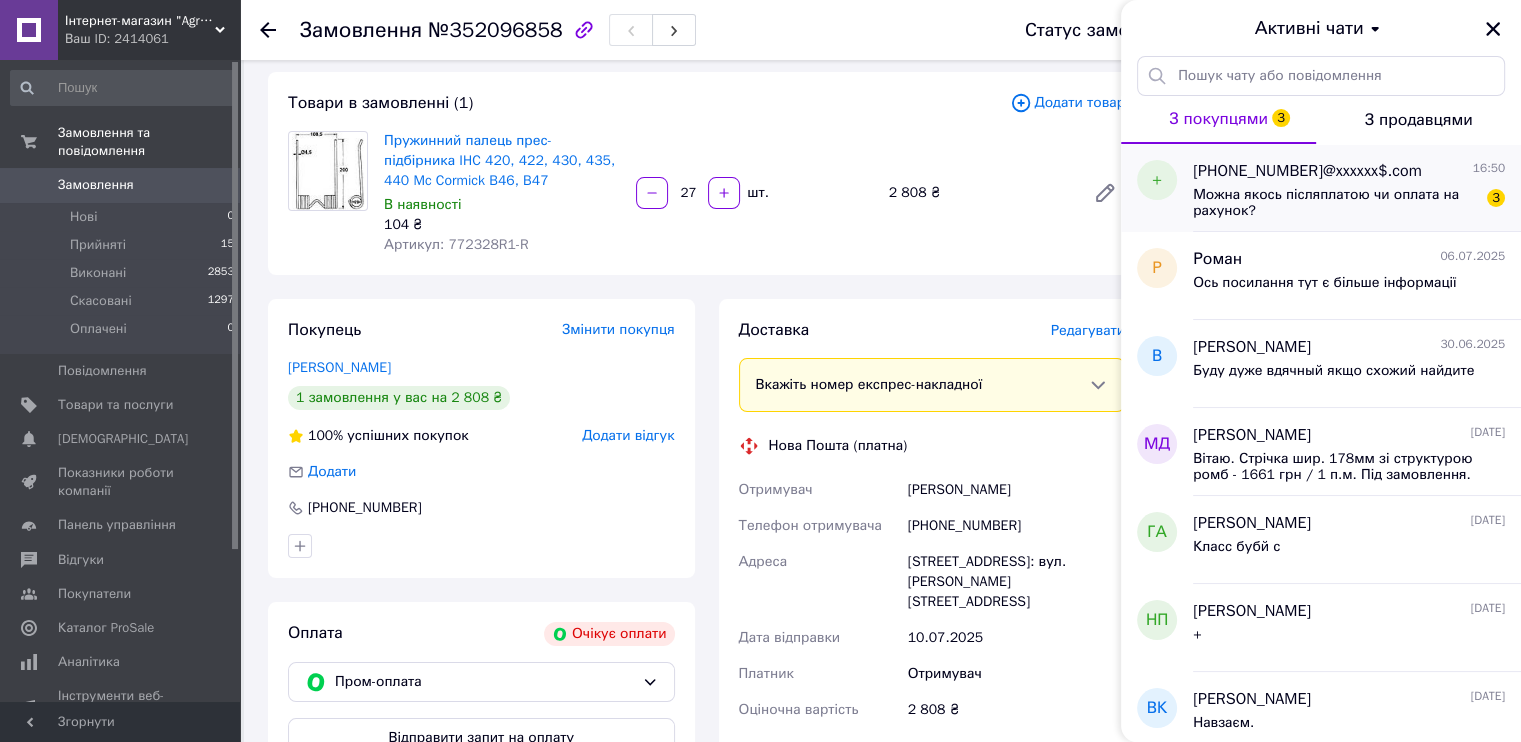 click on "Можна якось післяплатою чи оплата на рахунок?" at bounding box center (1335, 203) 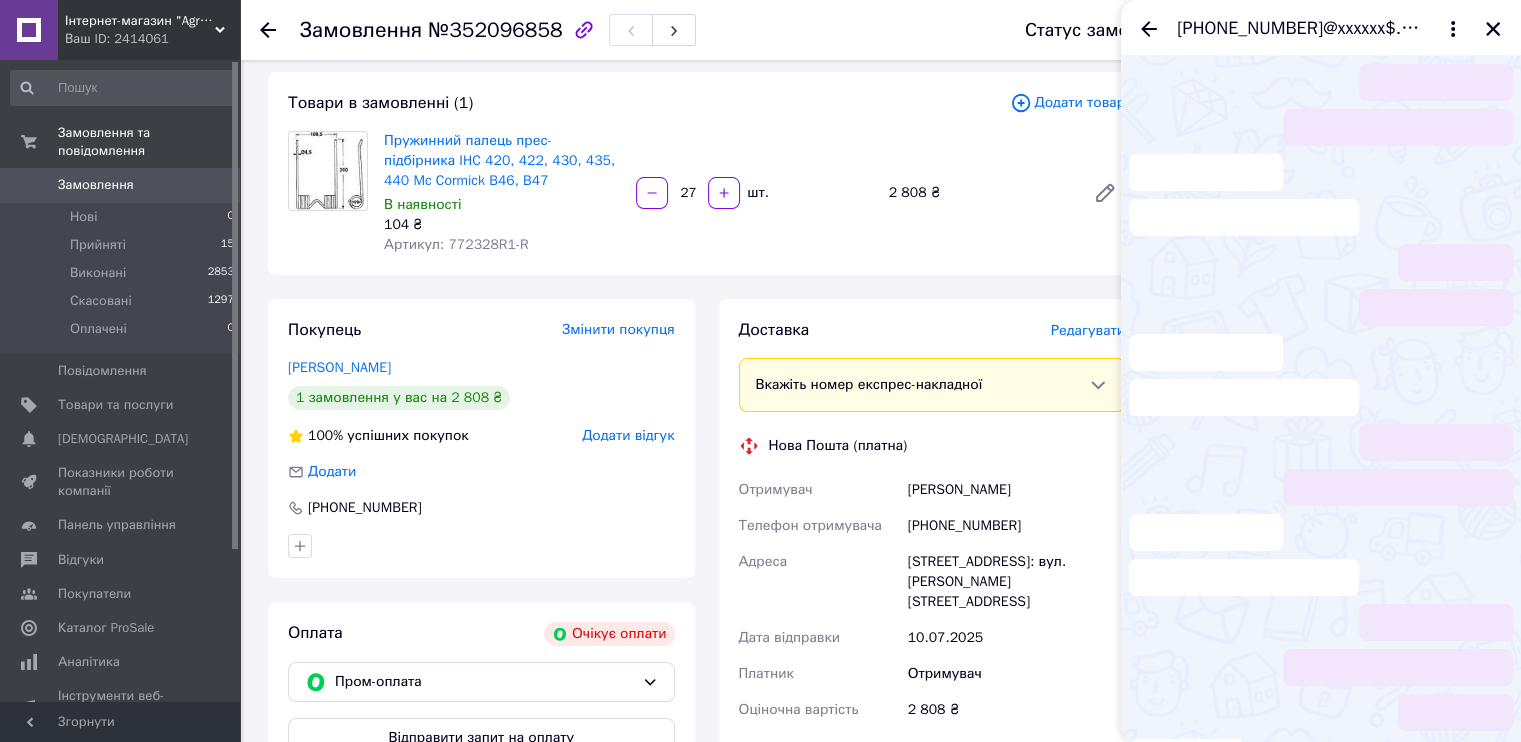 scroll, scrollTop: 37, scrollLeft: 0, axis: vertical 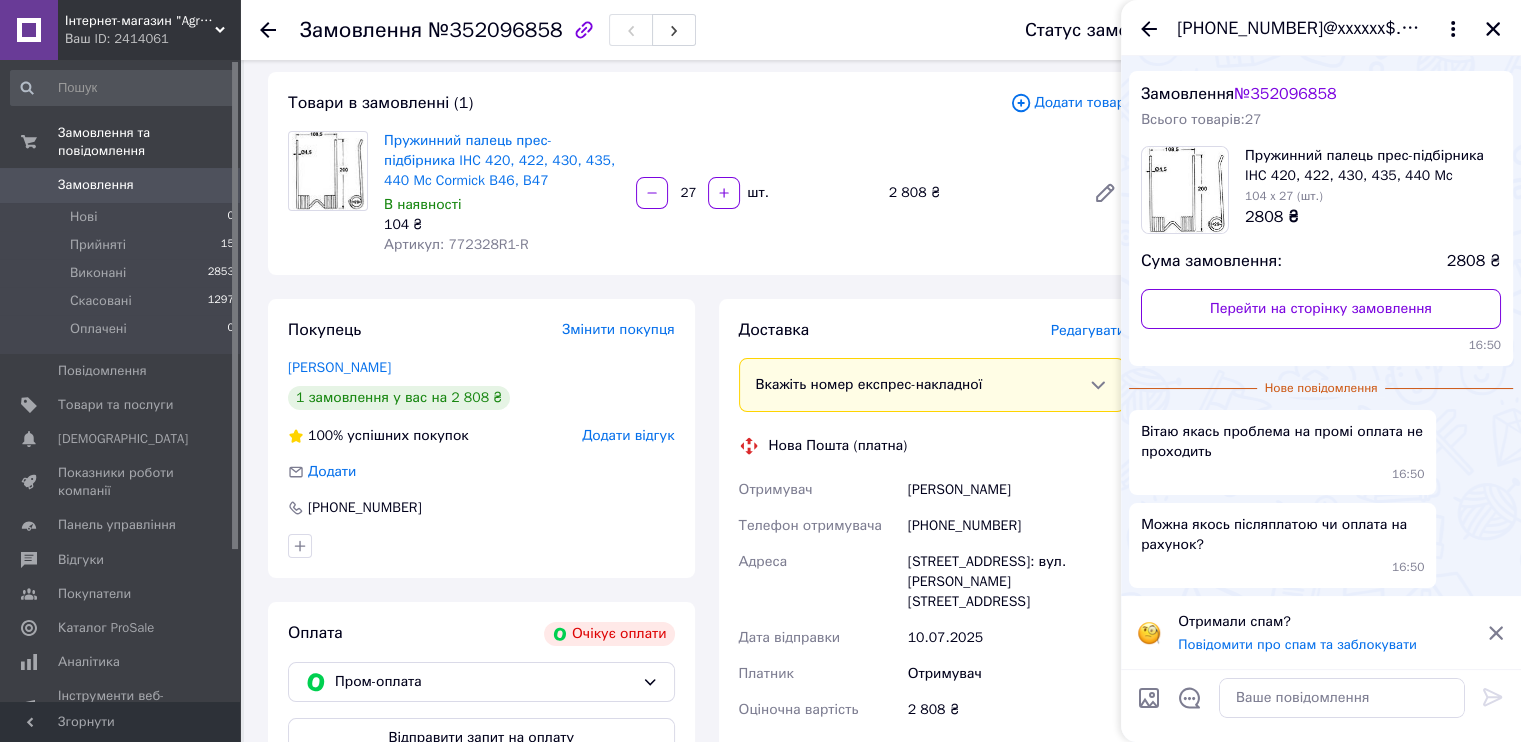 click 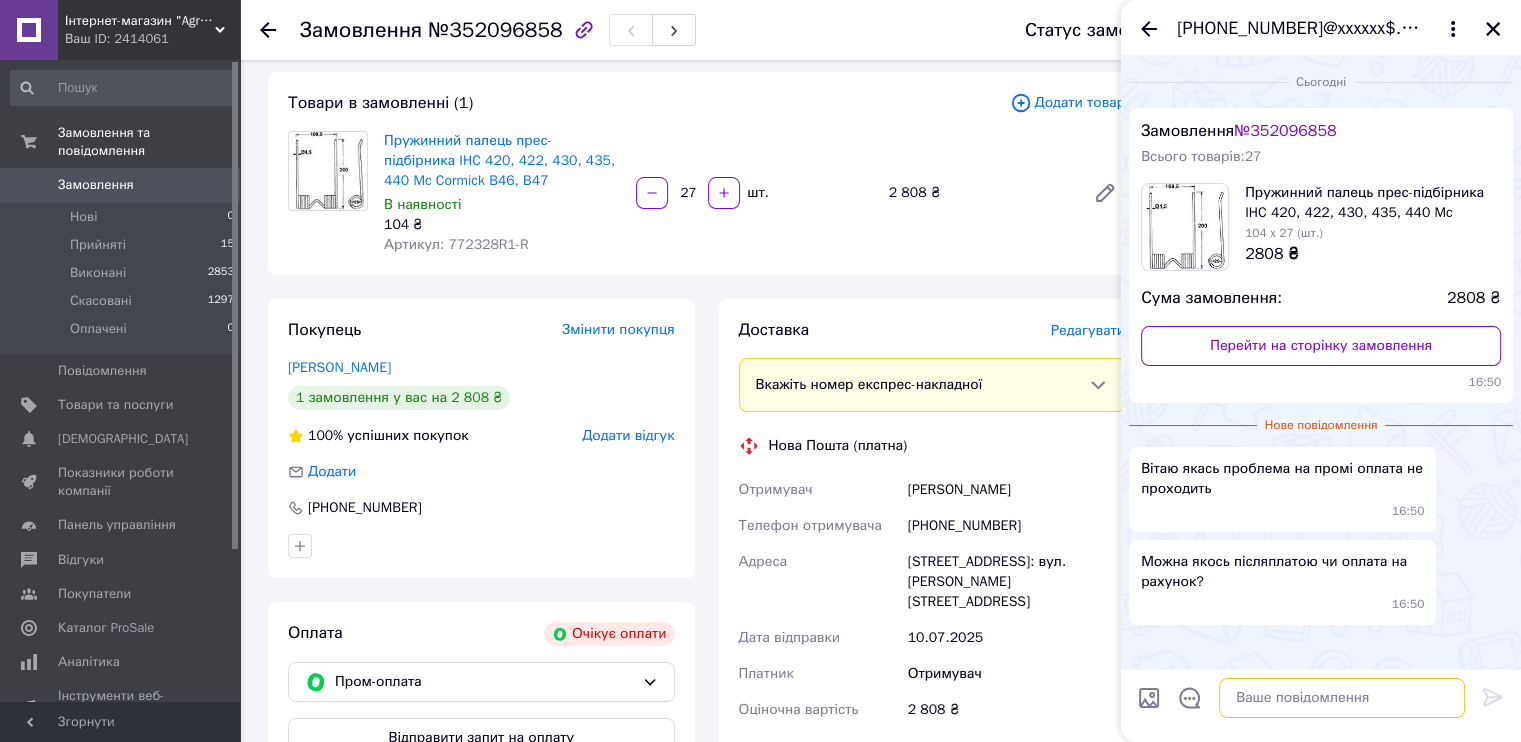 click at bounding box center (1342, 698) 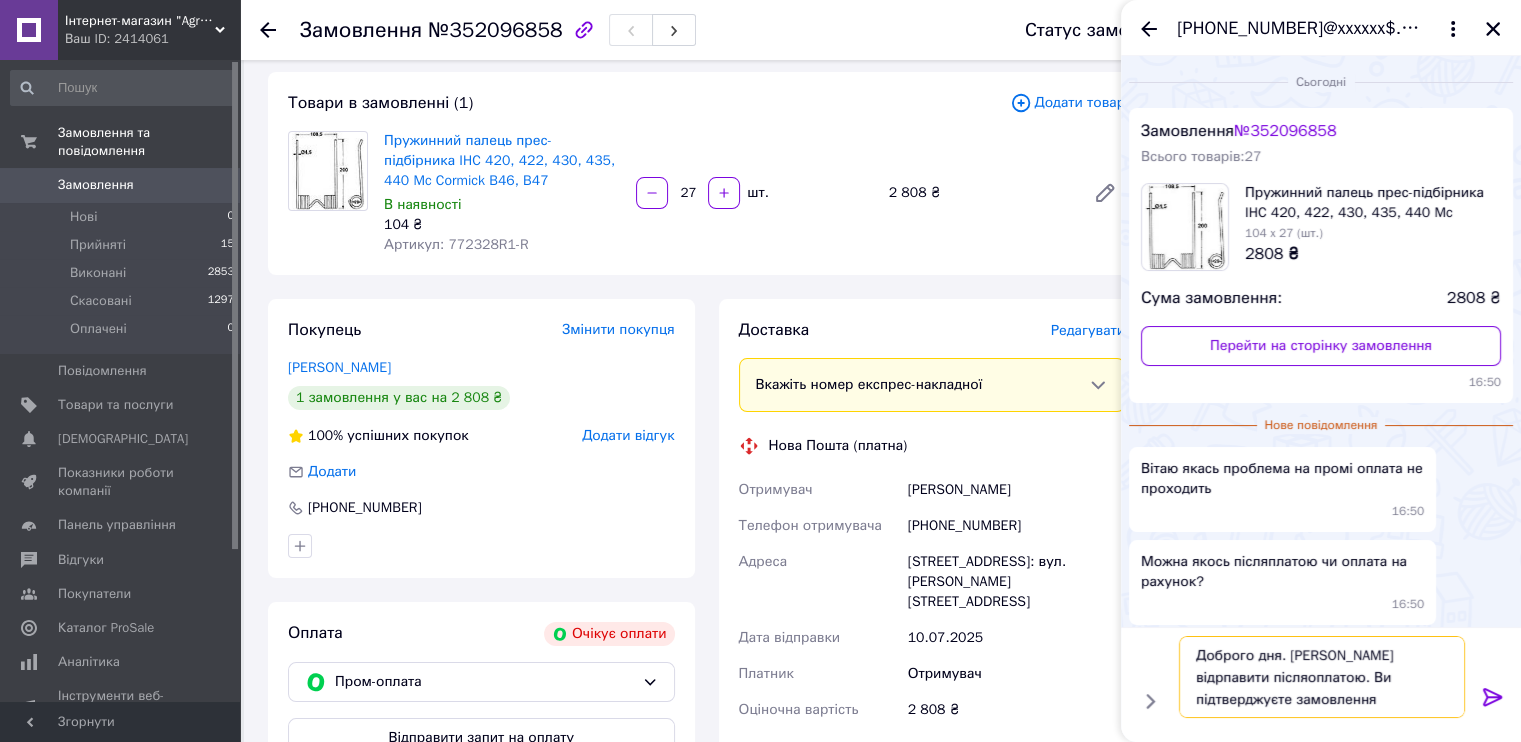 type on "Доброго дня. Можемо відрпавити післяоплатою. Ви підтверджуєте замовлення?" 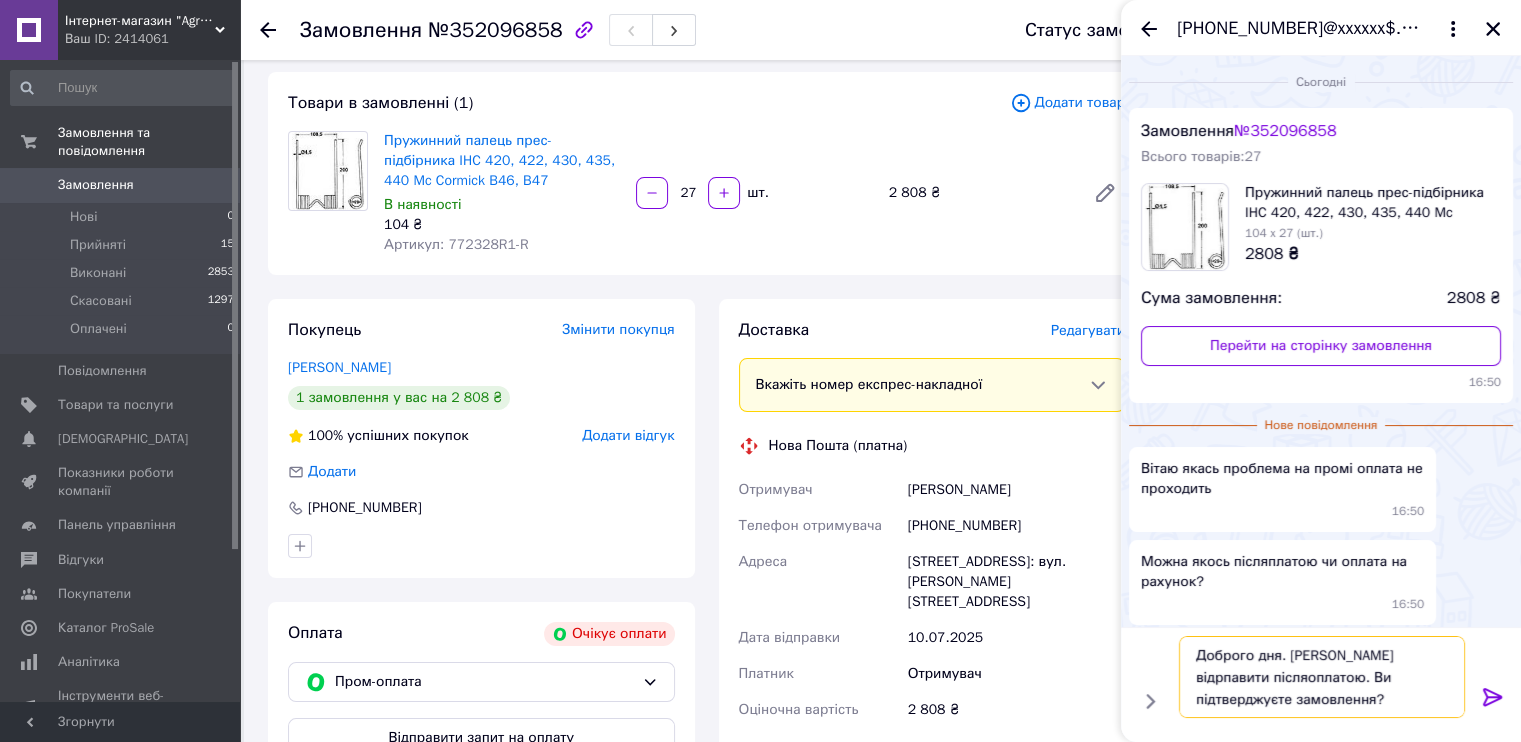 type 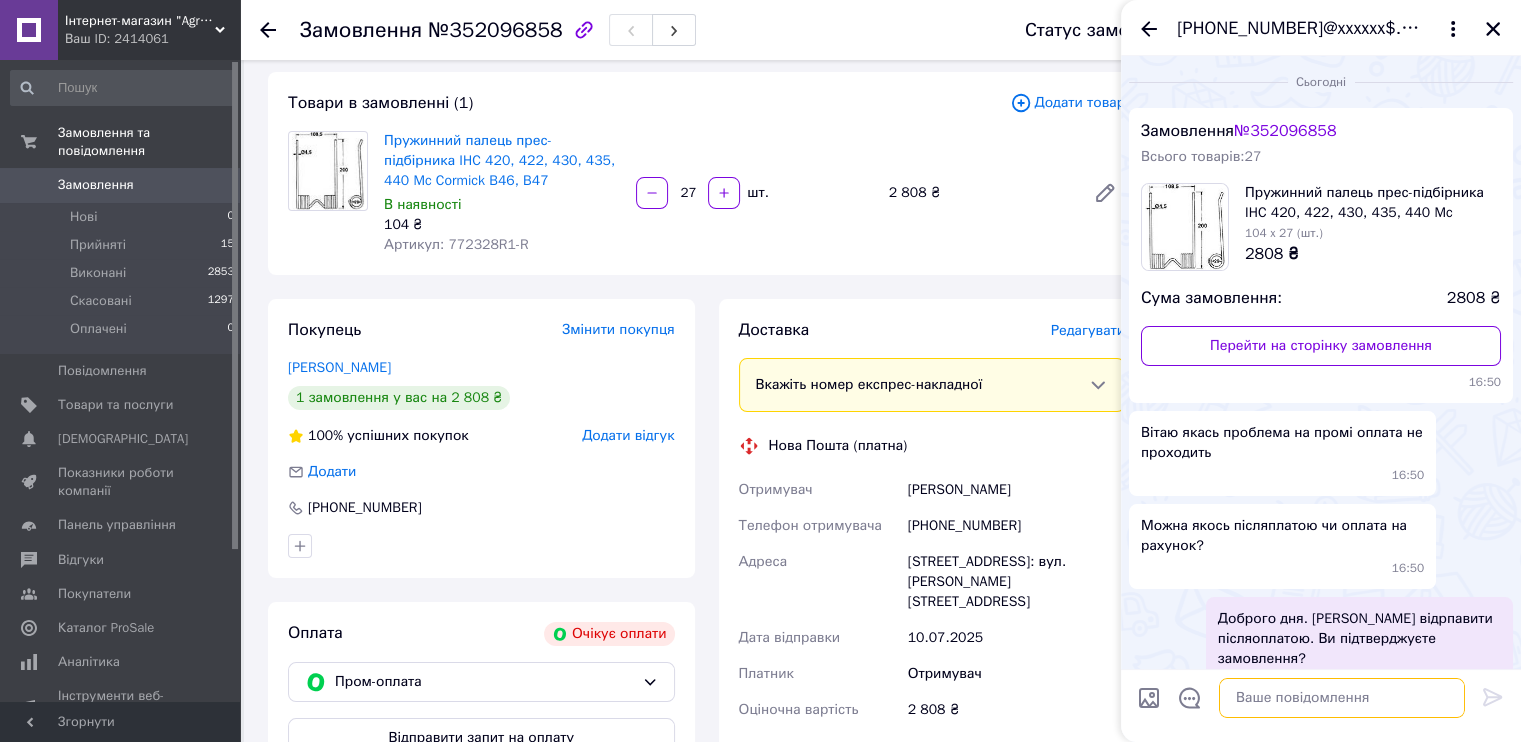 scroll, scrollTop: 40, scrollLeft: 0, axis: vertical 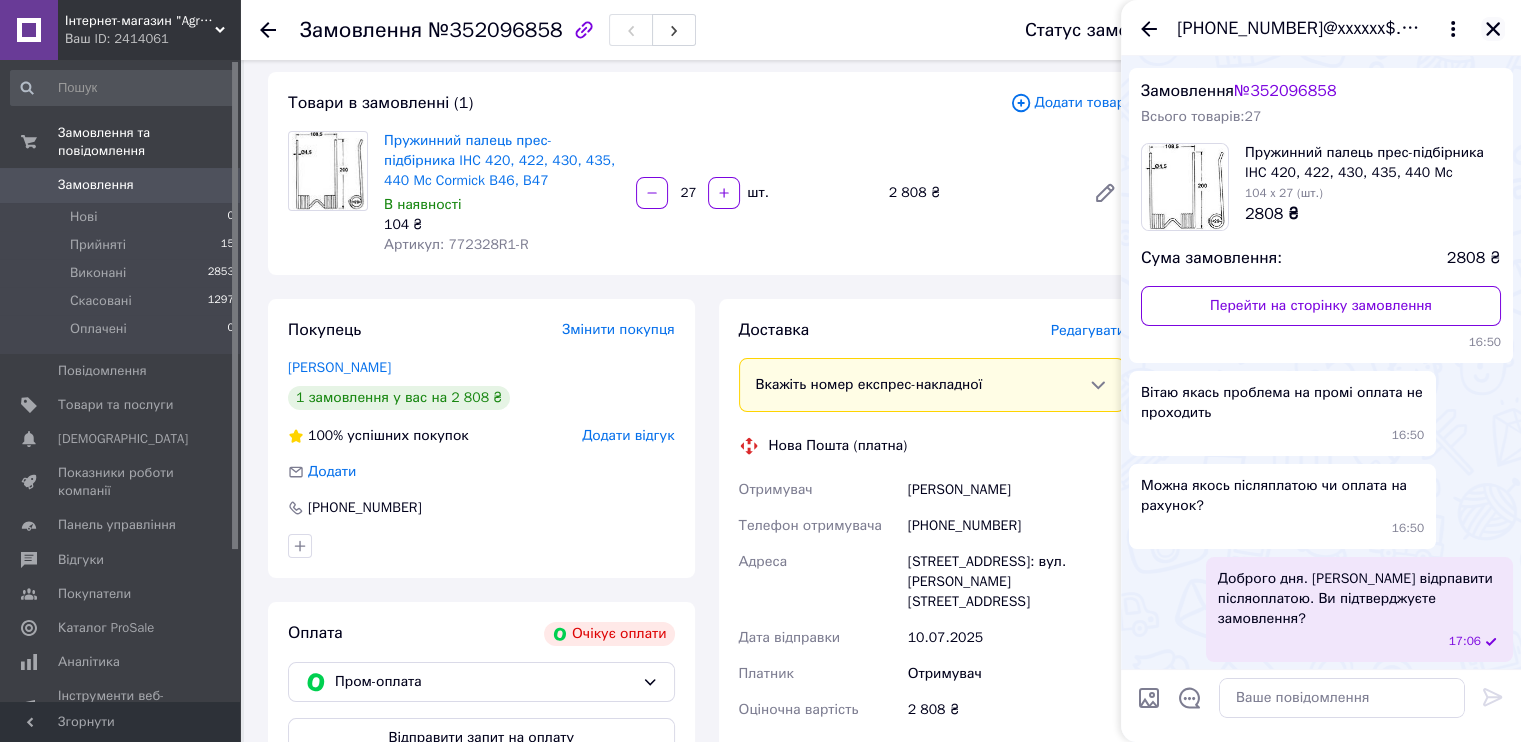 click 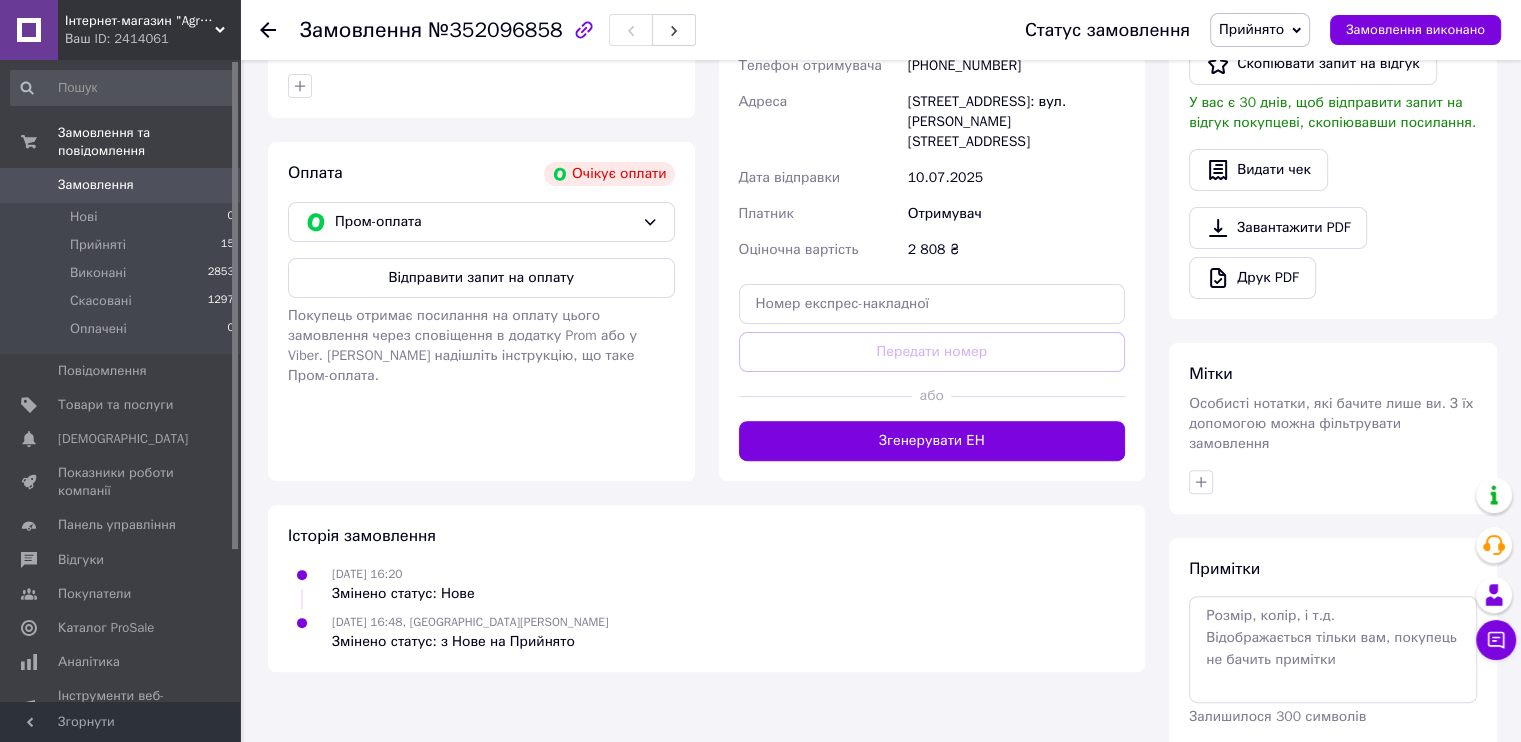scroll, scrollTop: 600, scrollLeft: 0, axis: vertical 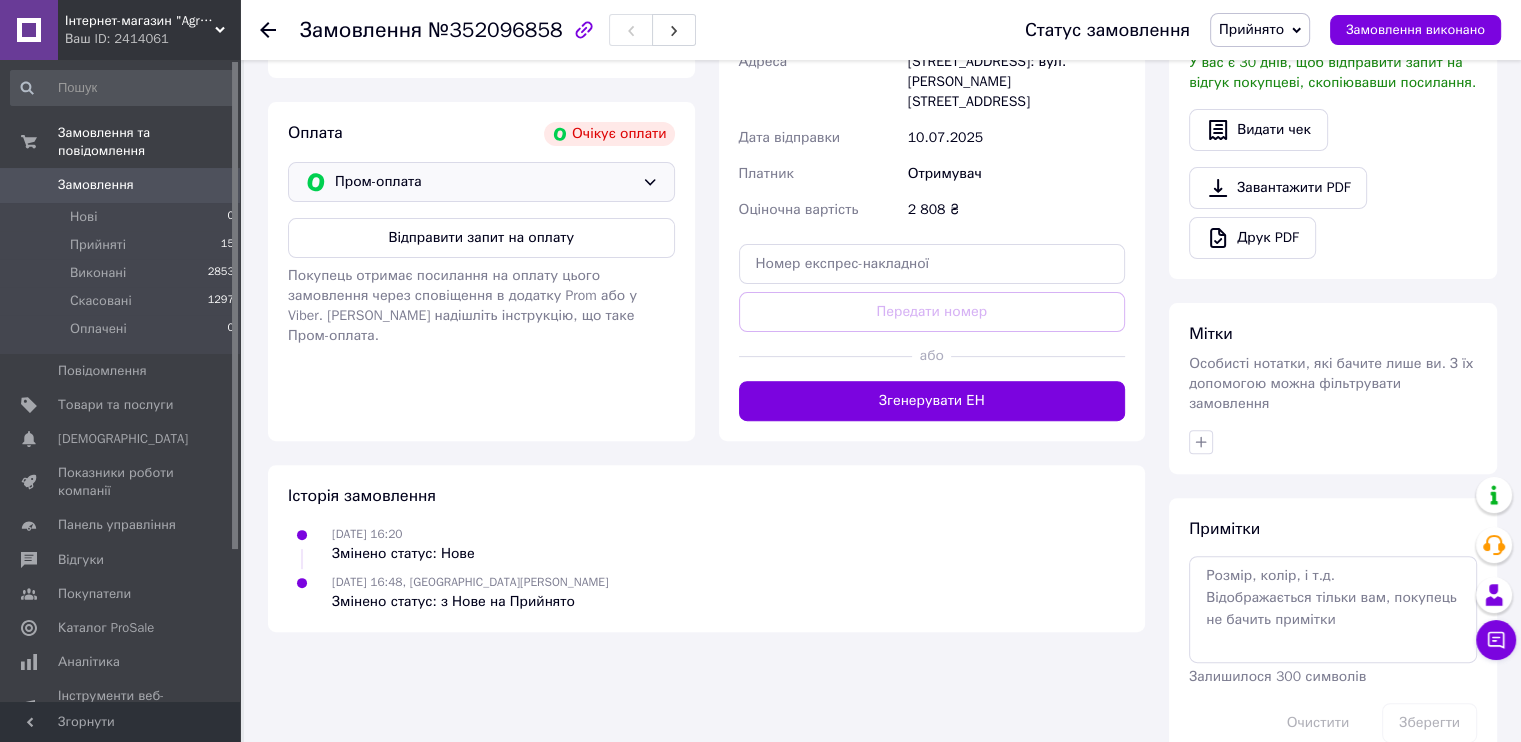 click on "Пром-оплата" at bounding box center [484, 182] 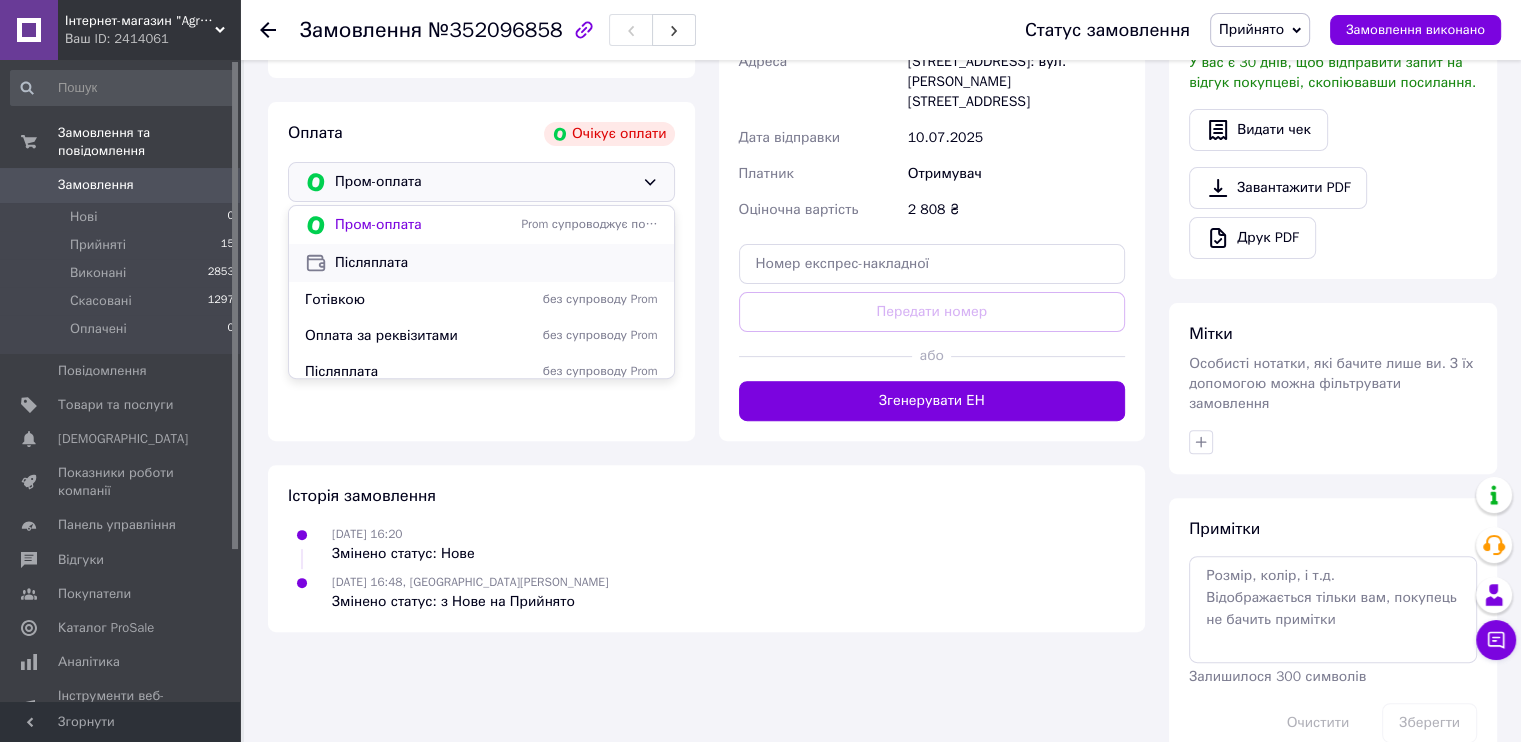 click on "Післяплата" at bounding box center (496, 263) 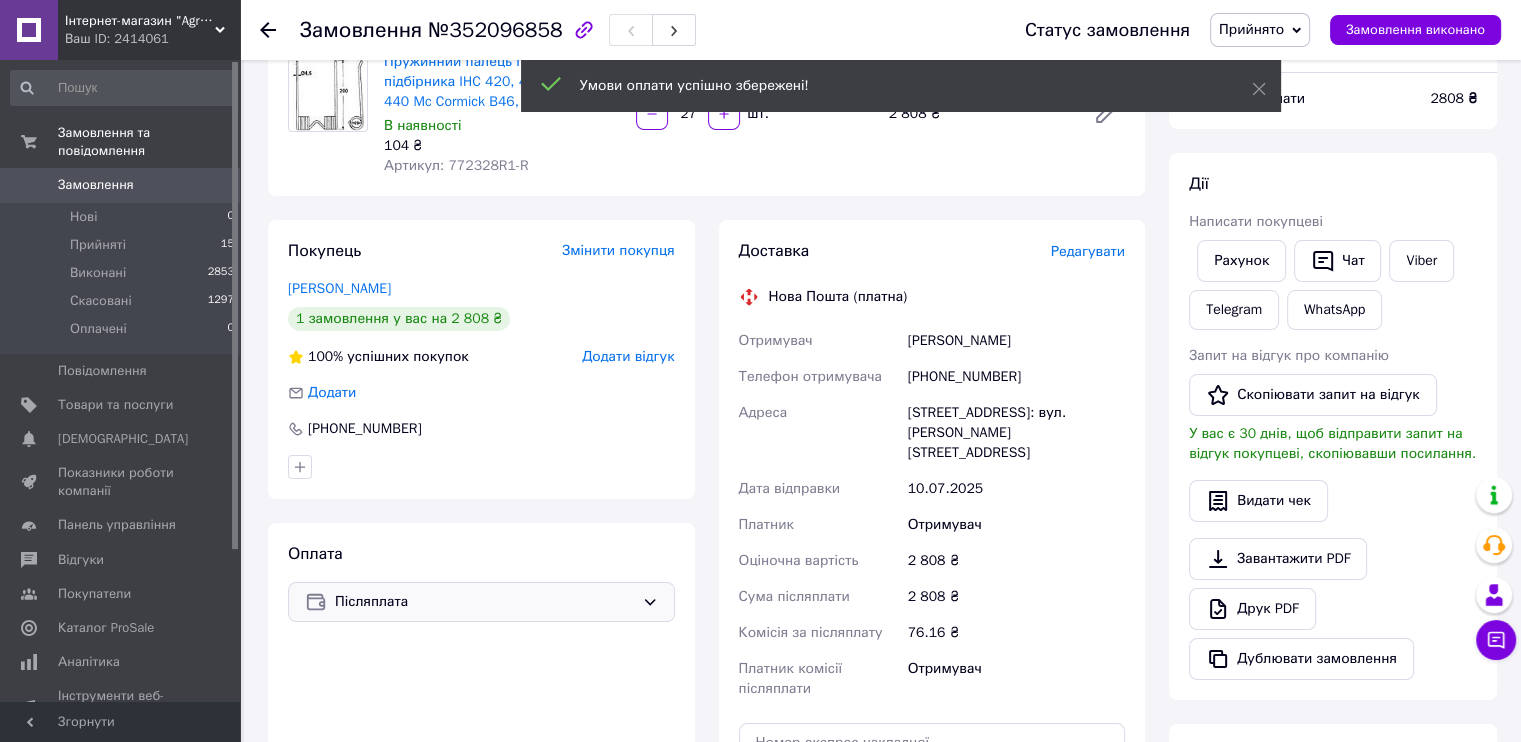 scroll, scrollTop: 200, scrollLeft: 0, axis: vertical 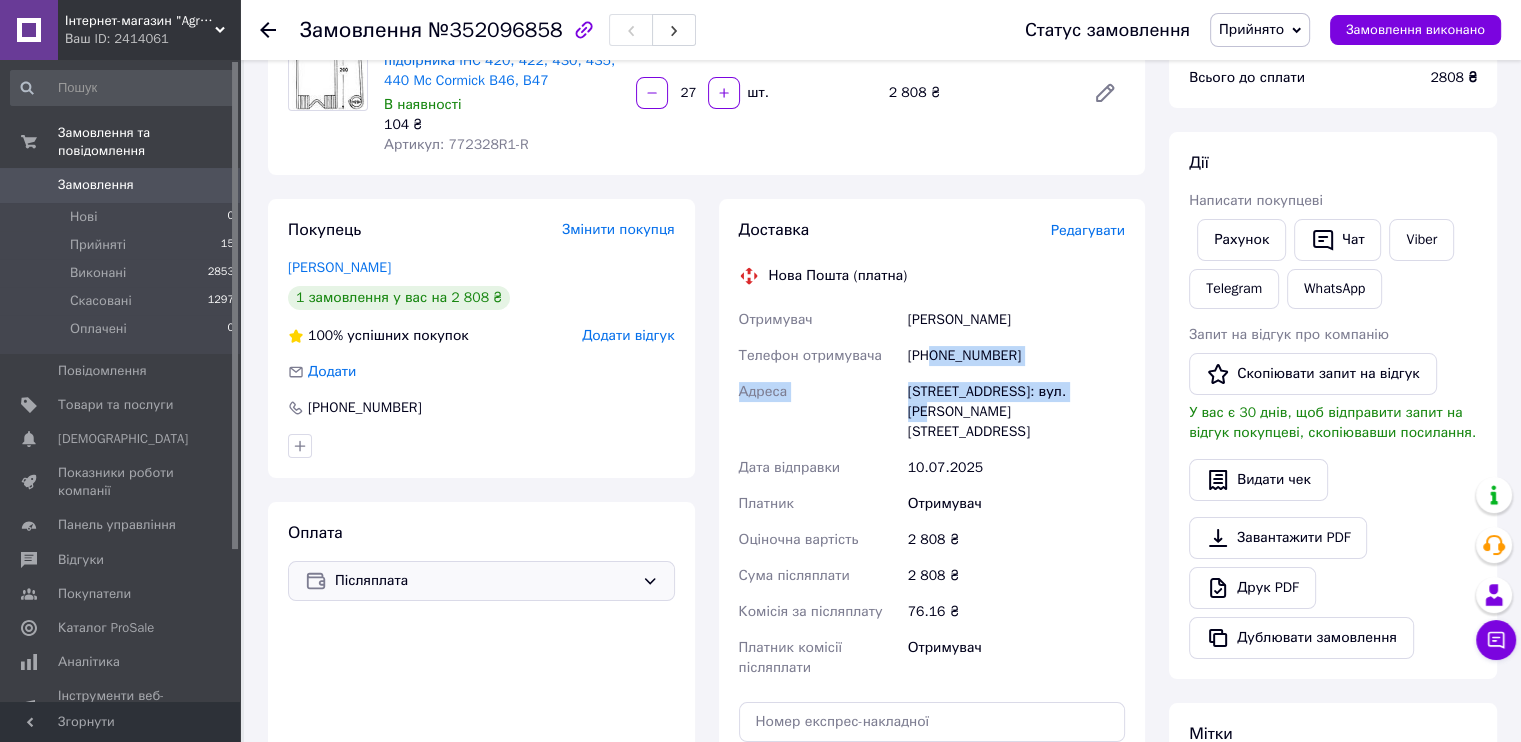 copy on "0978121215 Адреса Бібрка, №1: вул. Грушевськ" 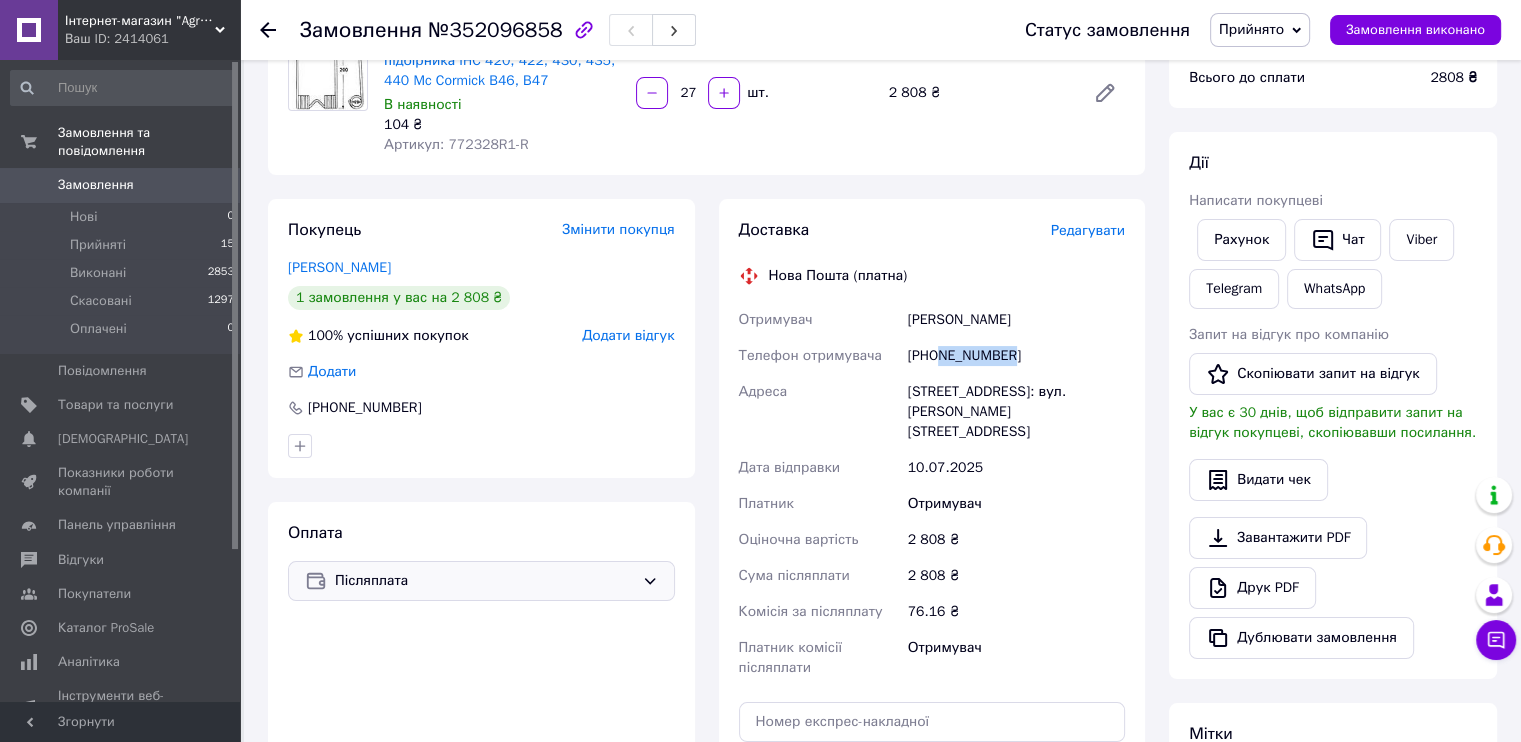 copy on "978121215" 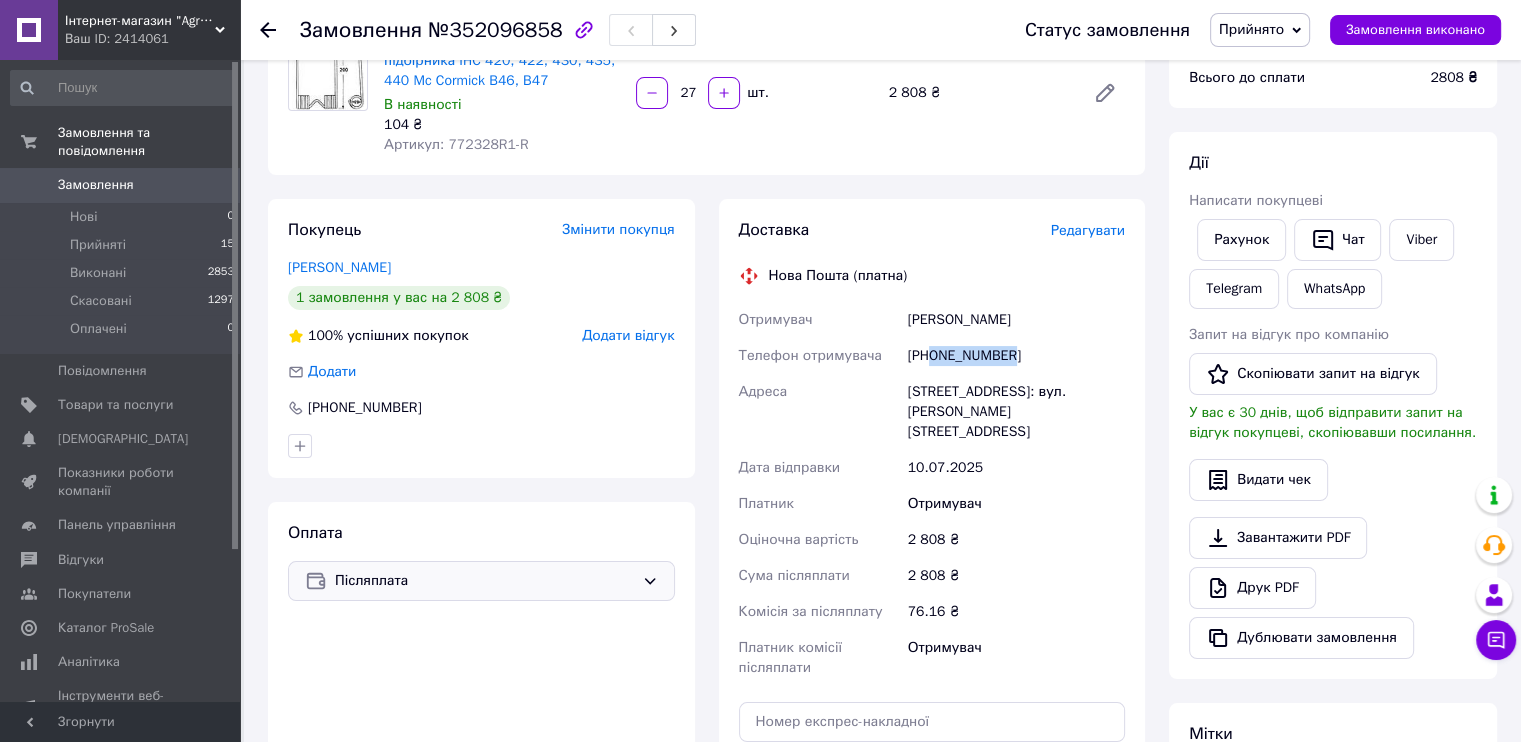 copy on "0978121215" 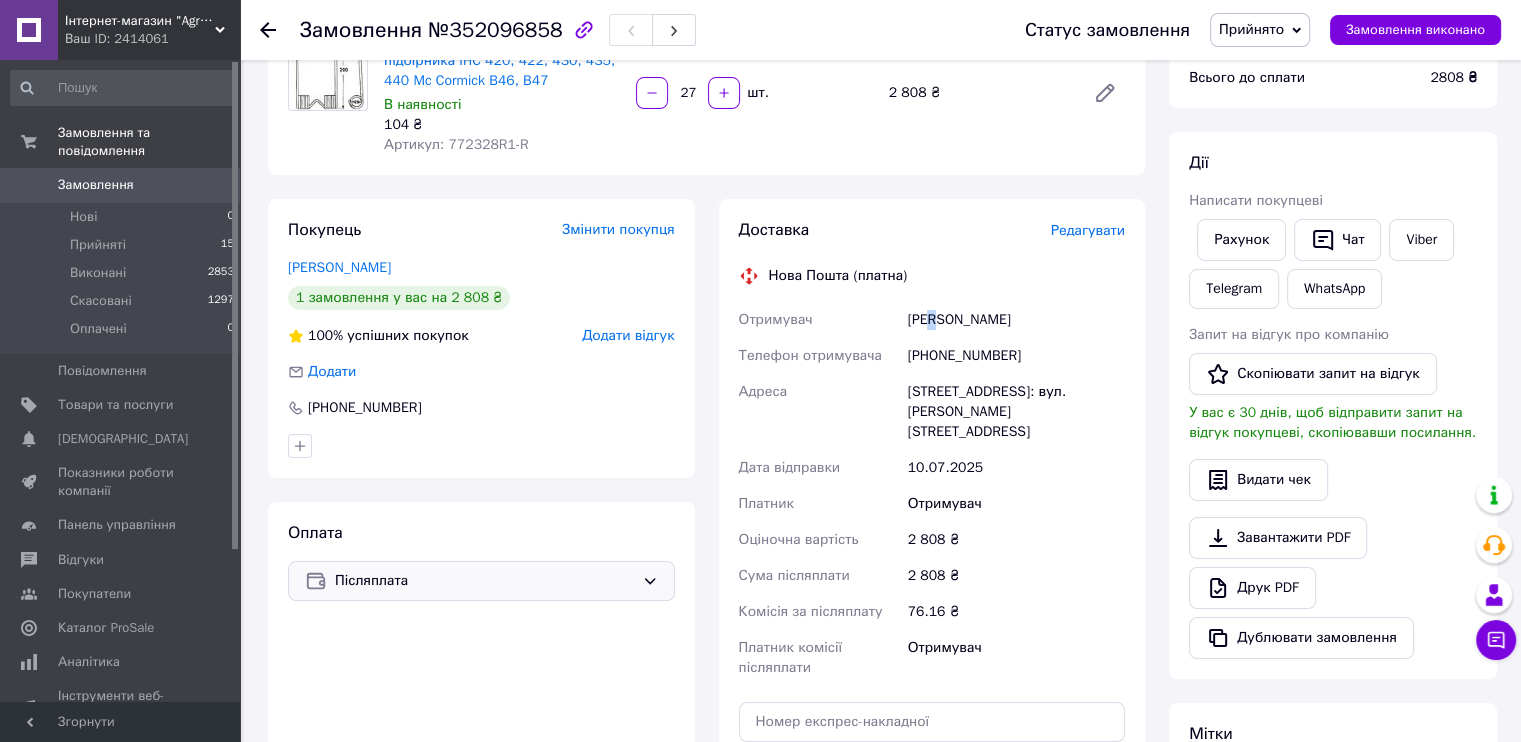 click on "Василик Ірина" at bounding box center (1016, 320) 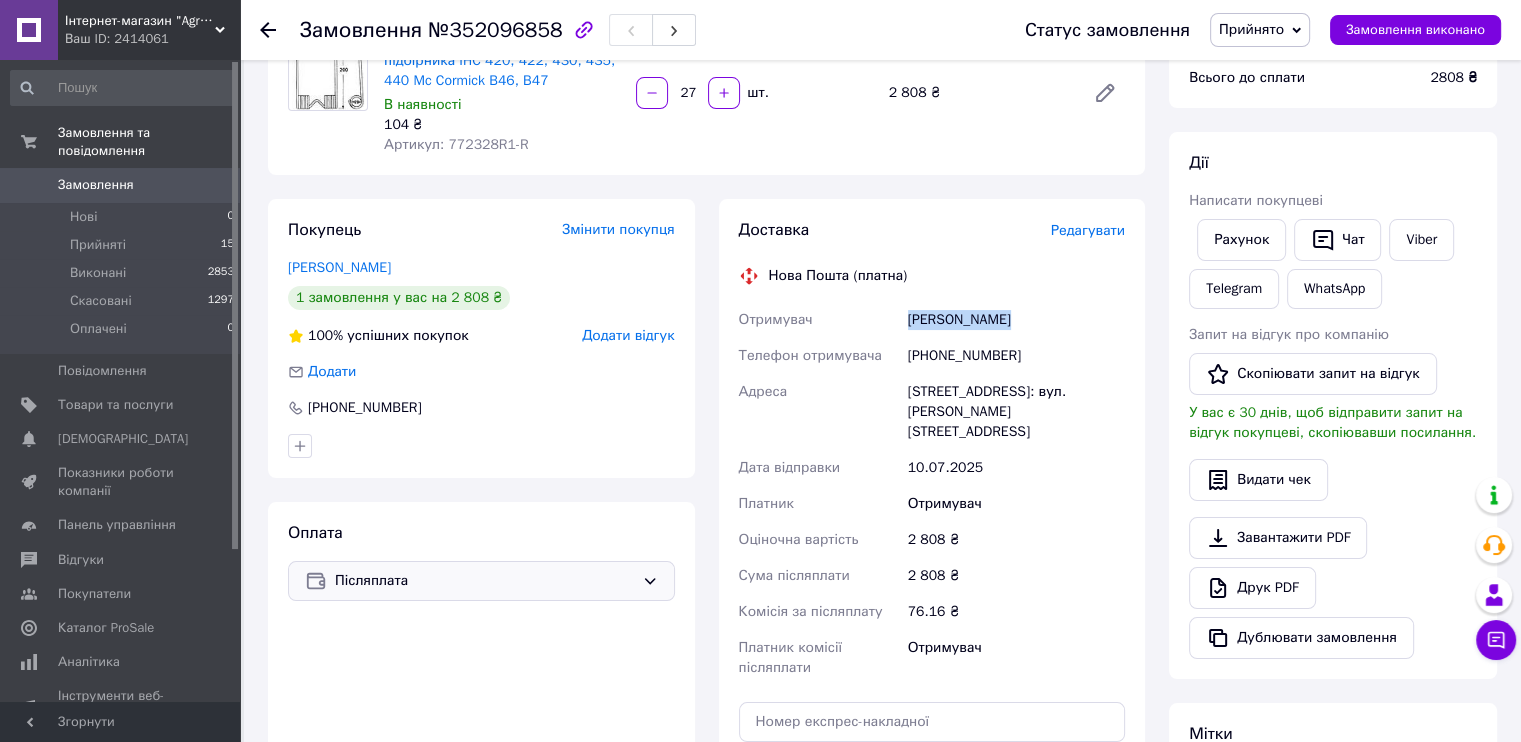 drag, startPoint x: 909, startPoint y: 311, endPoint x: 1022, endPoint y: 307, distance: 113.07078 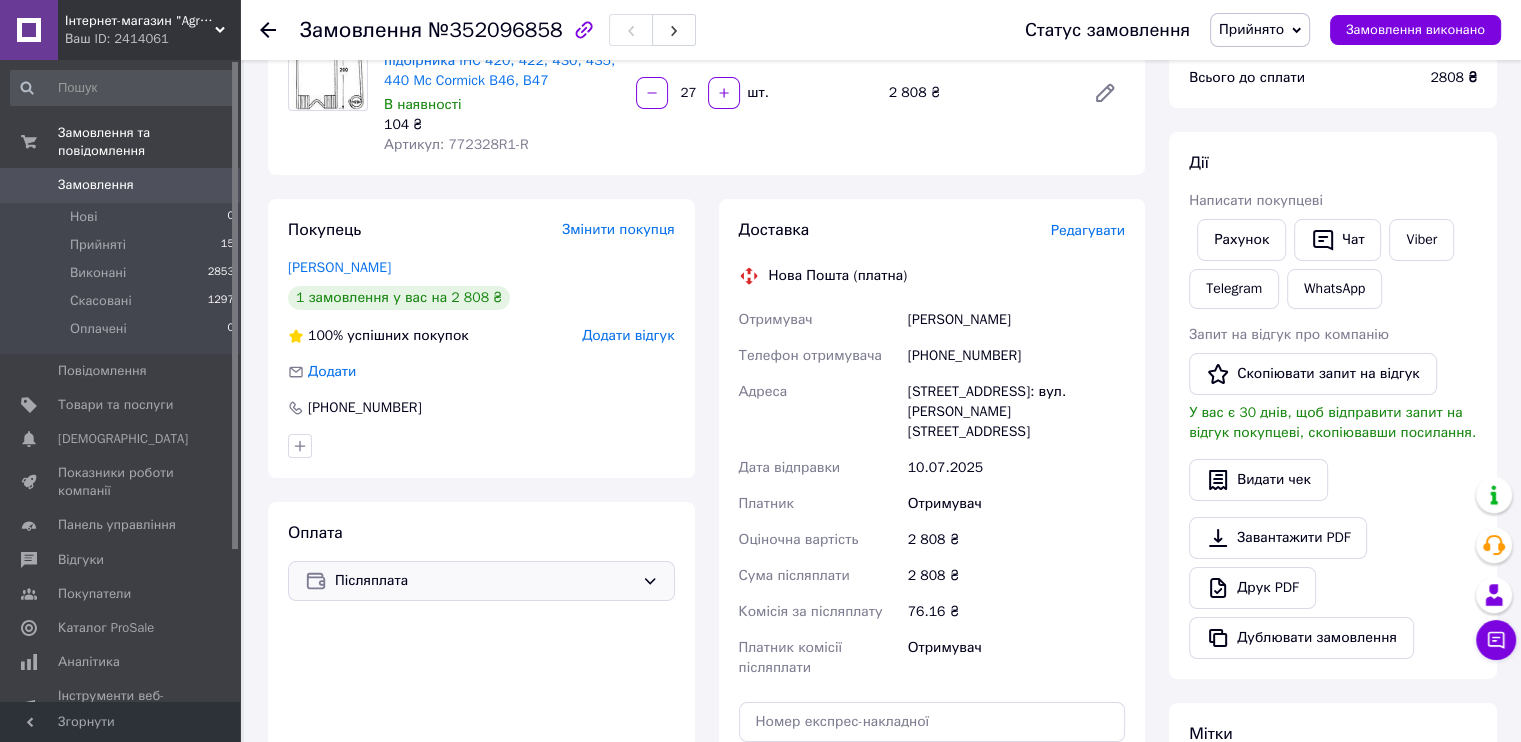 click on "[STREET_ADDRESS]: вул. [PERSON_NAME][STREET_ADDRESS]" at bounding box center (1016, 412) 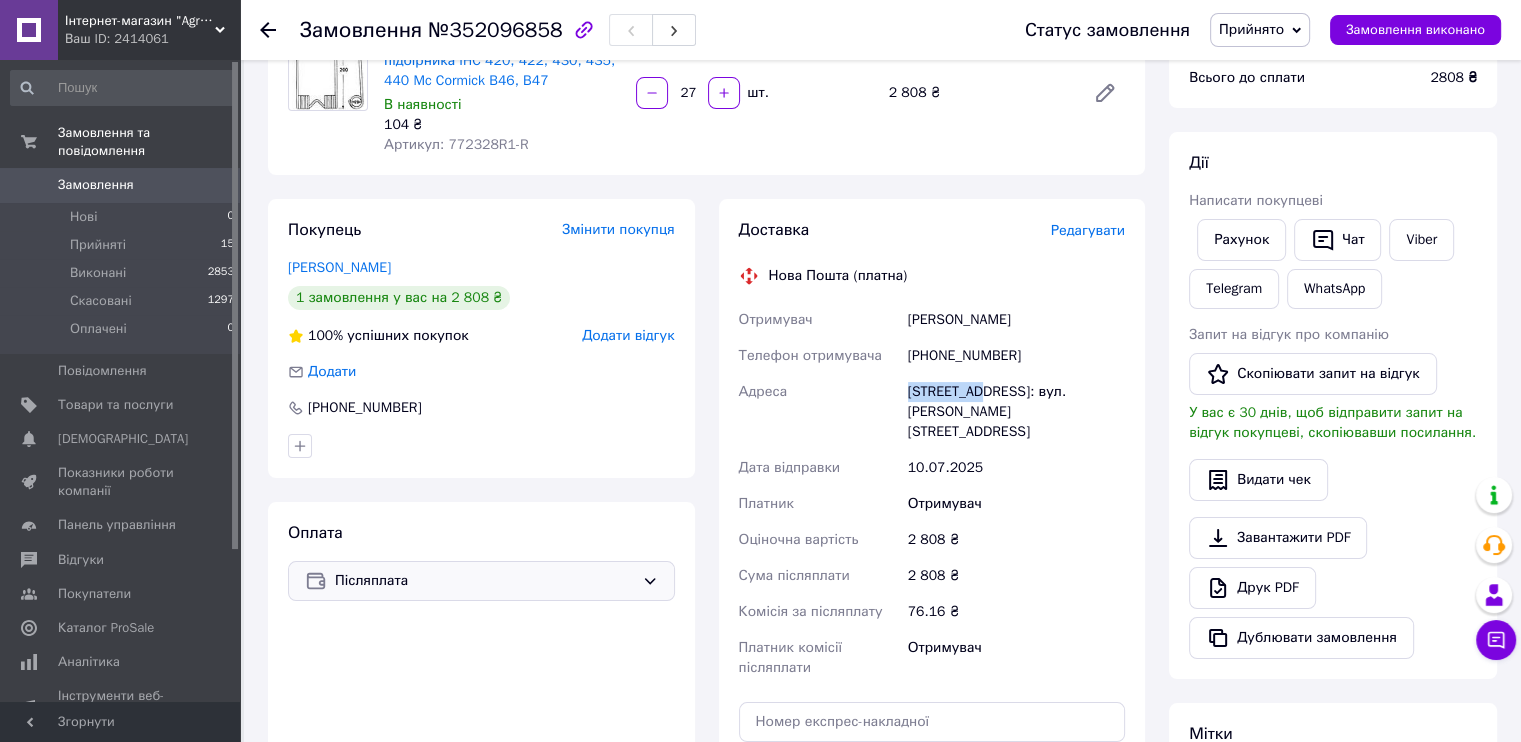 copy on "Бібрка, №1" 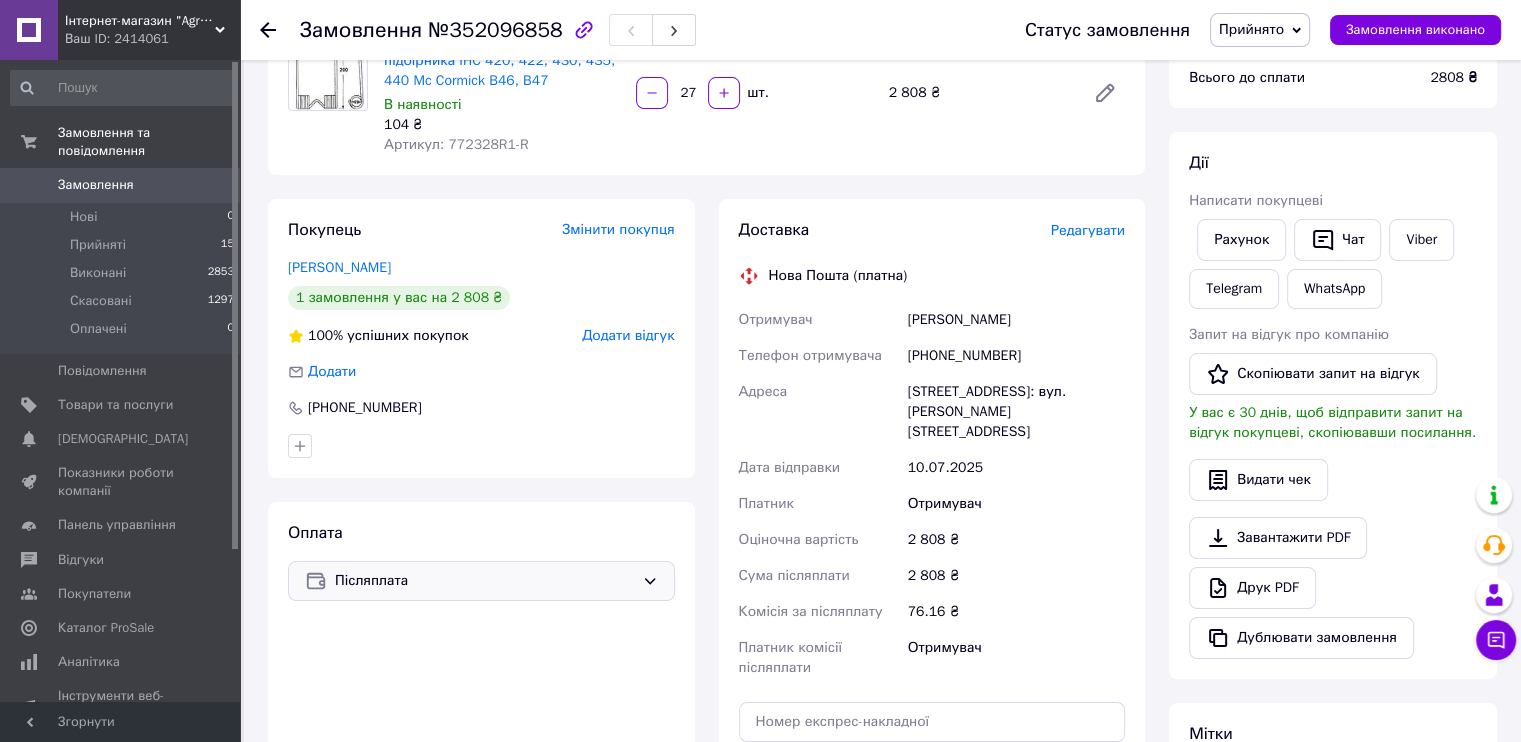 click on "Артикул: 772328R1-R" at bounding box center (456, 144) 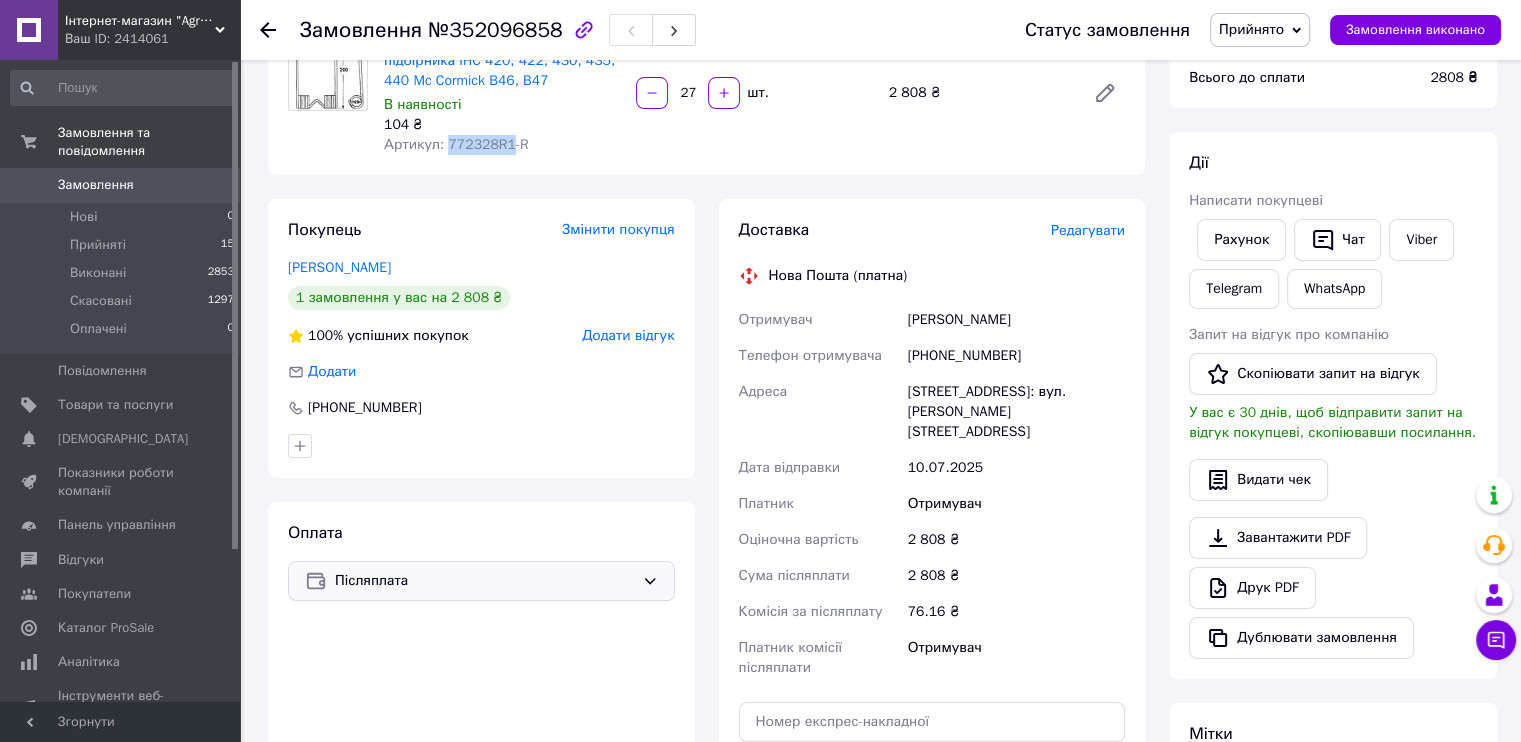 click on "Артикул: 772328R1-R" at bounding box center (456, 144) 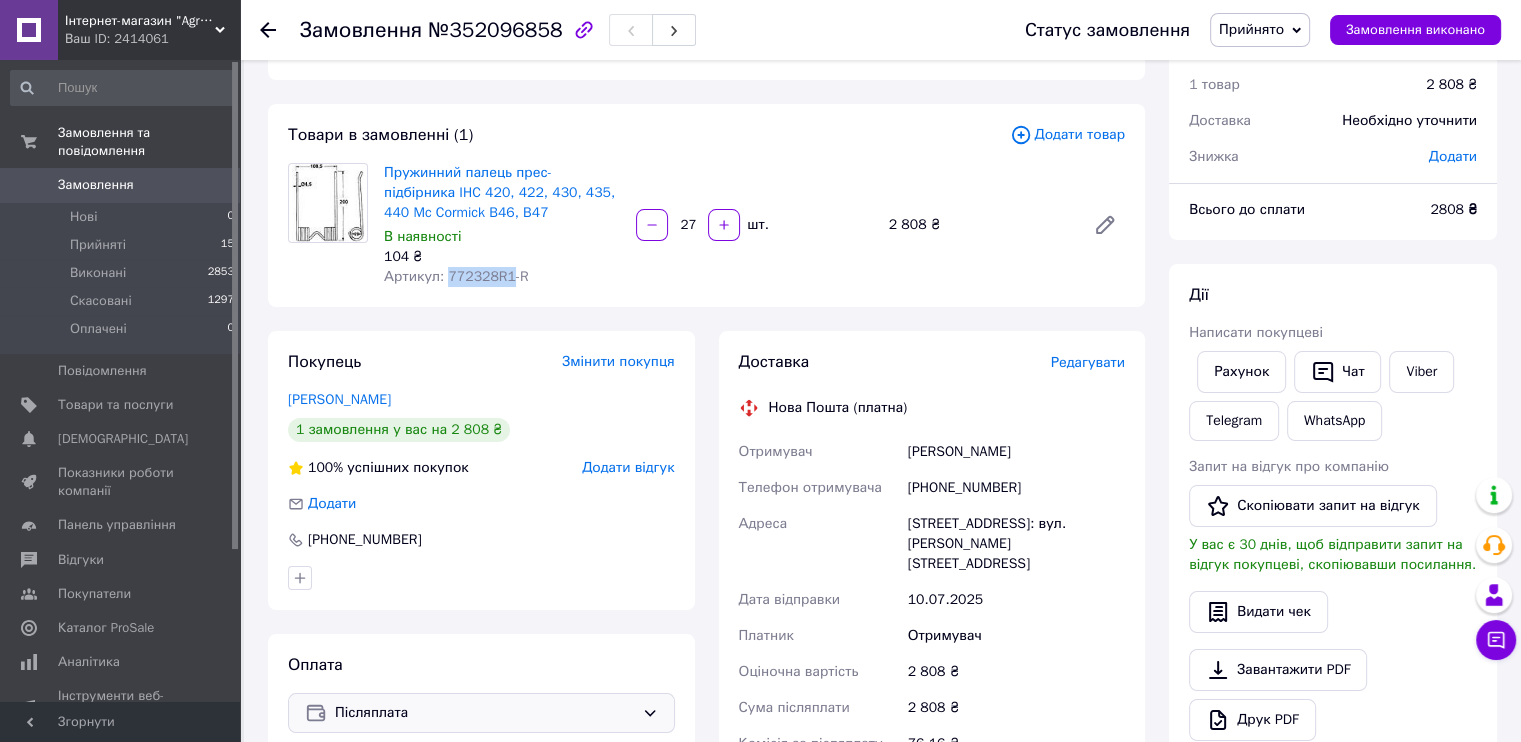 scroll, scrollTop: 600, scrollLeft: 0, axis: vertical 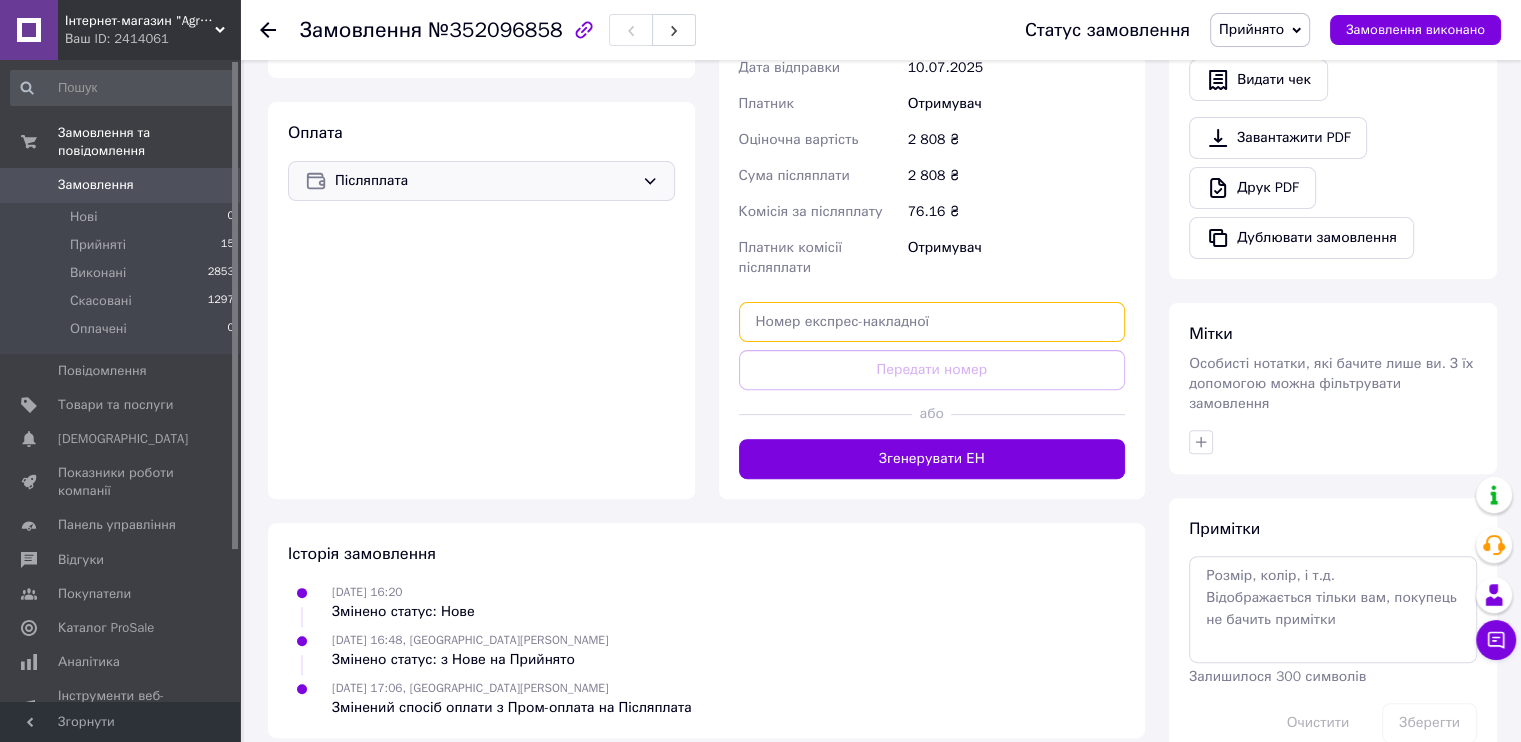click at bounding box center (932, 322) 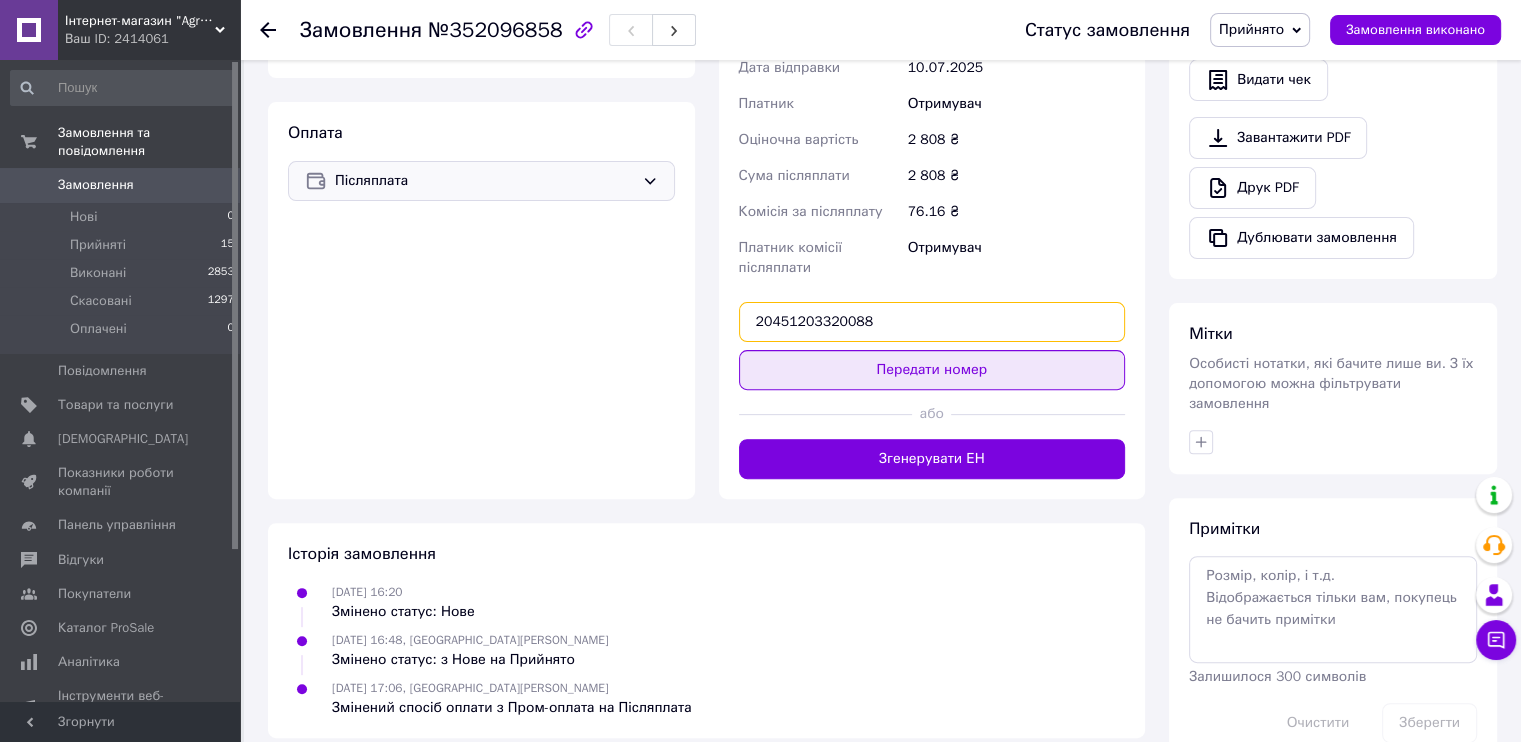 type on "20451203320088" 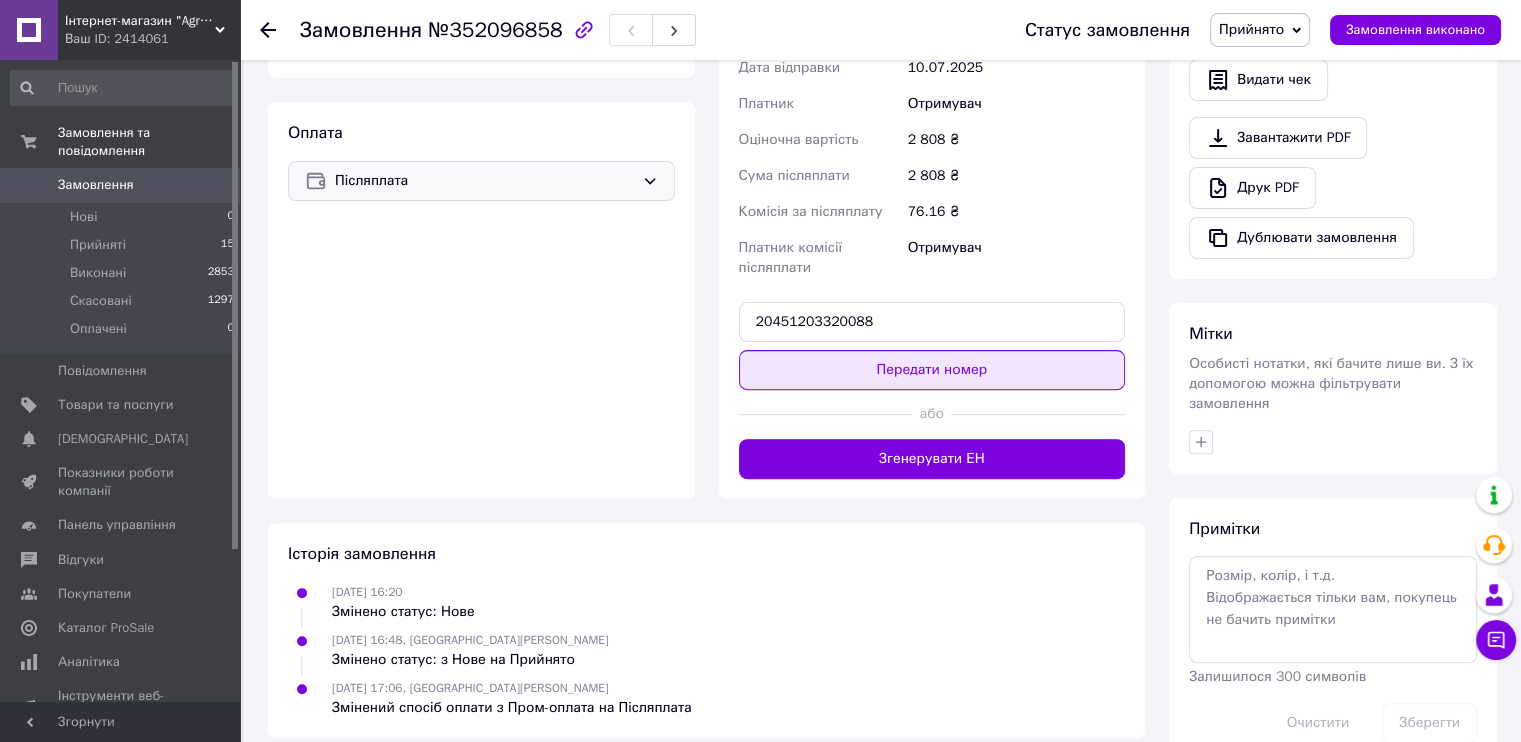 click on "Передати номер" at bounding box center (932, 370) 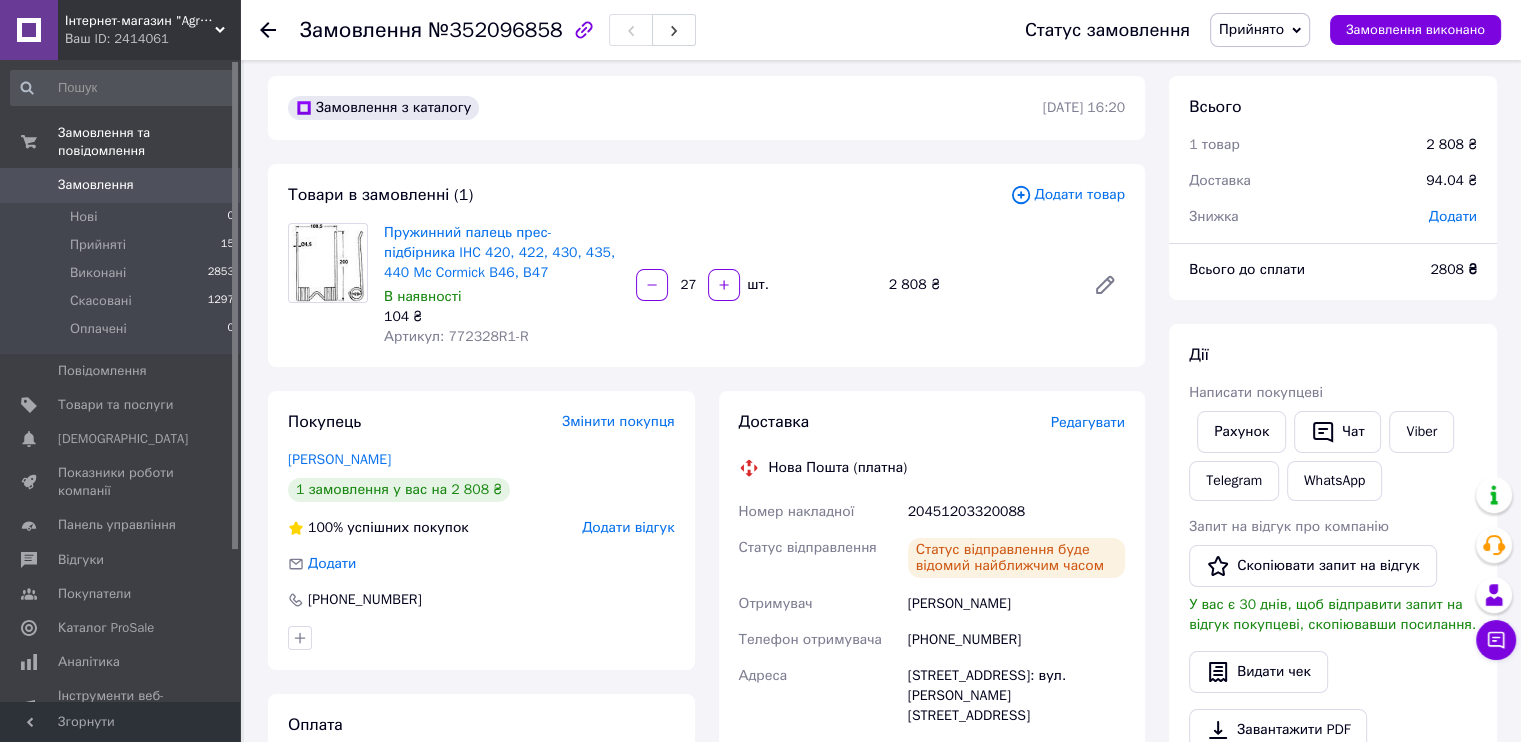 scroll, scrollTop: 0, scrollLeft: 0, axis: both 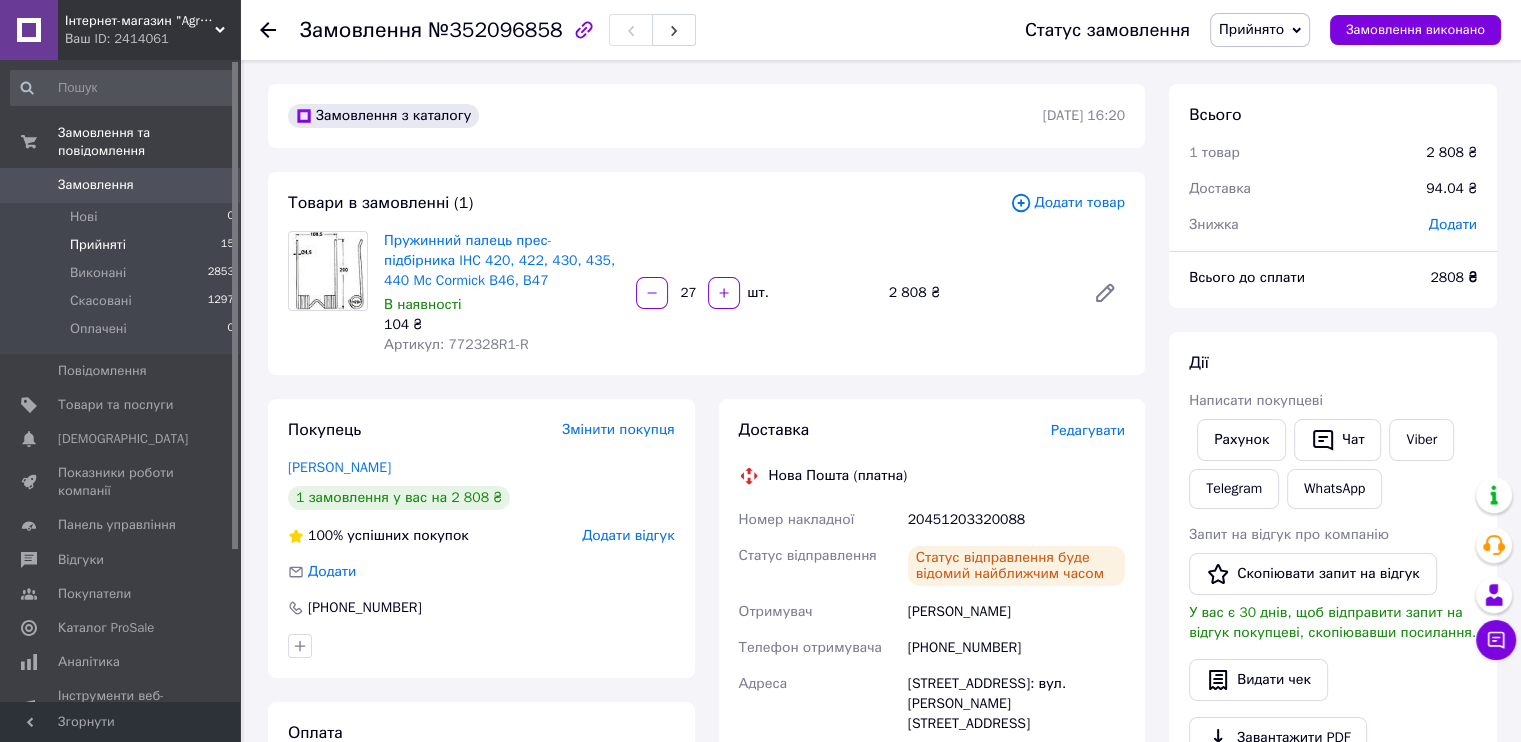 click on "Прийняті 15" at bounding box center [123, 245] 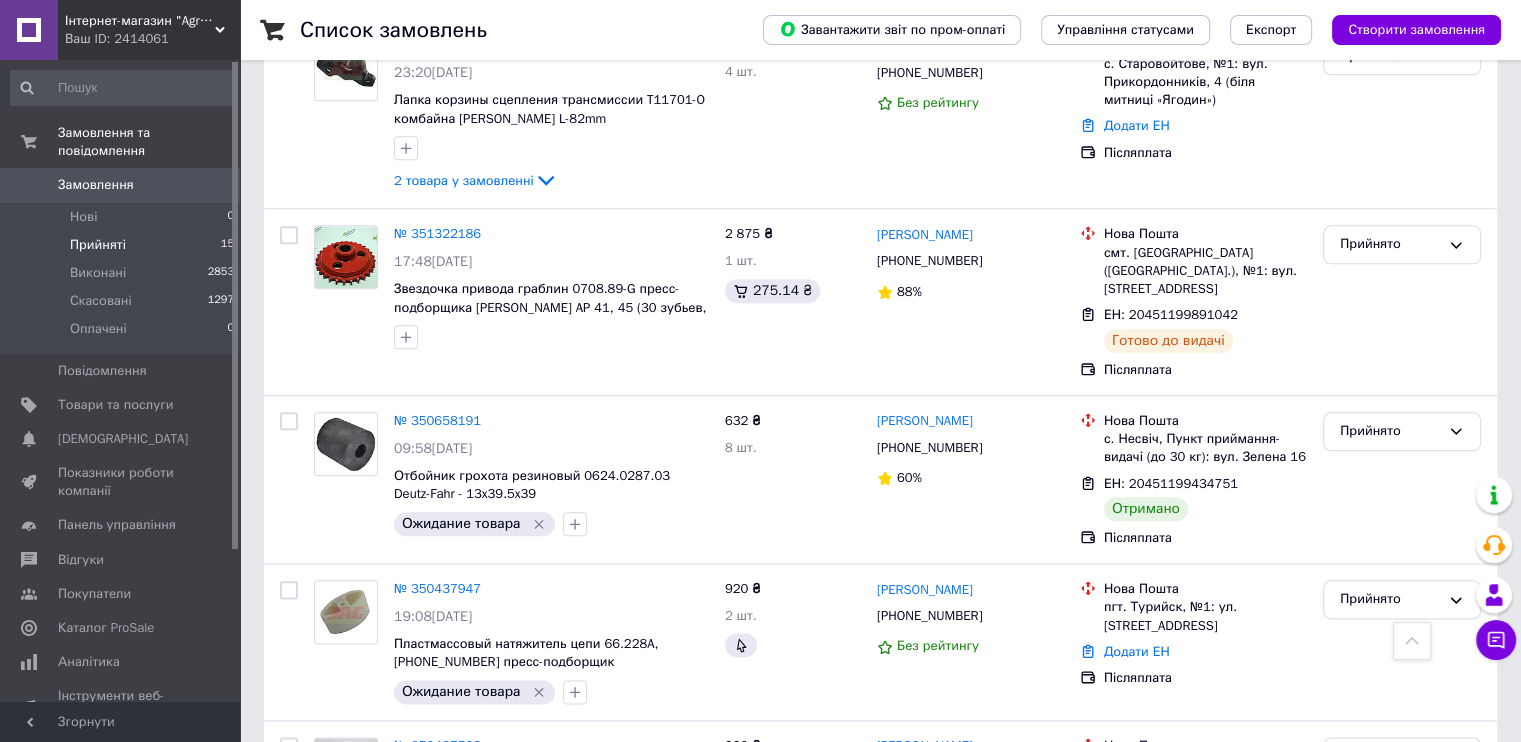 scroll, scrollTop: 2270, scrollLeft: 0, axis: vertical 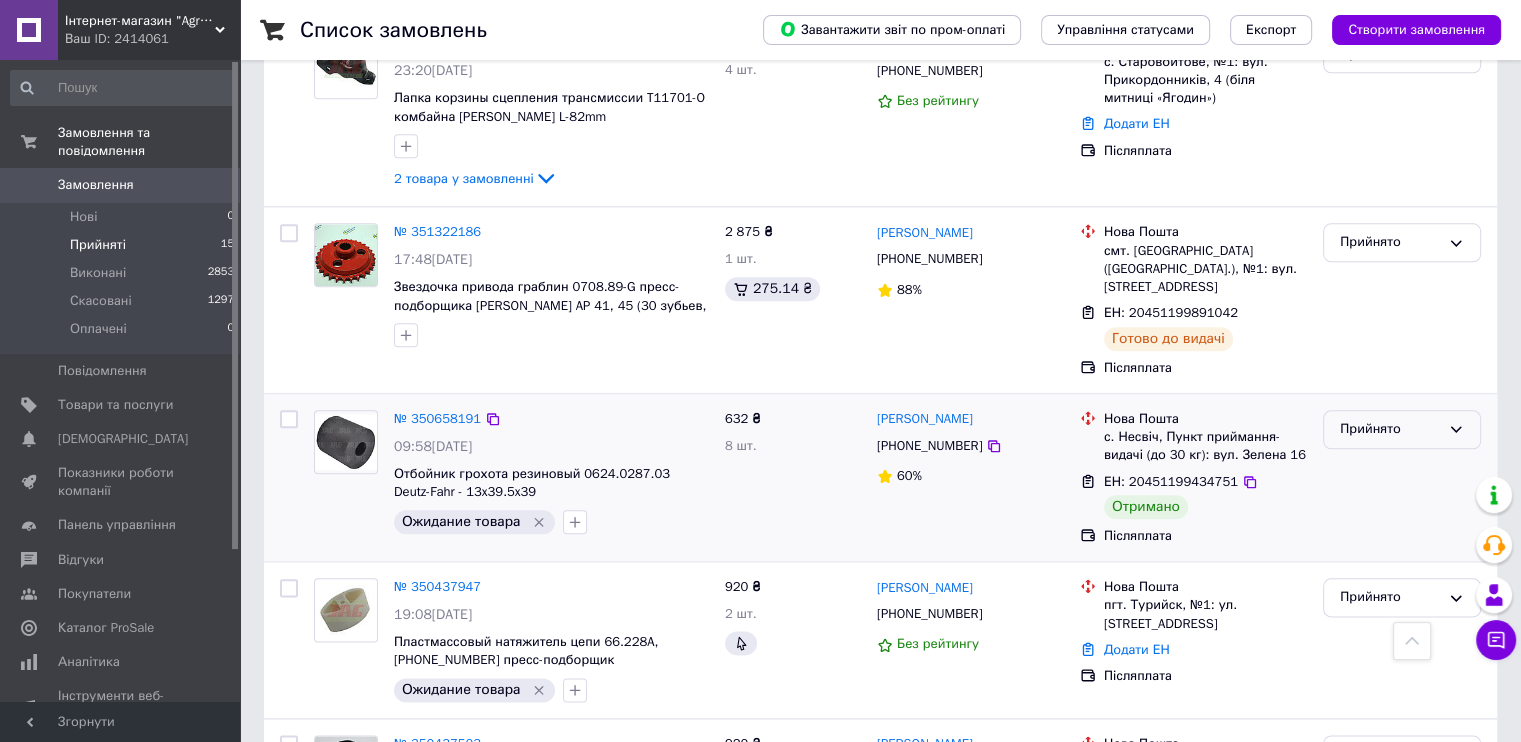 click on "Прийнято" at bounding box center [1390, 429] 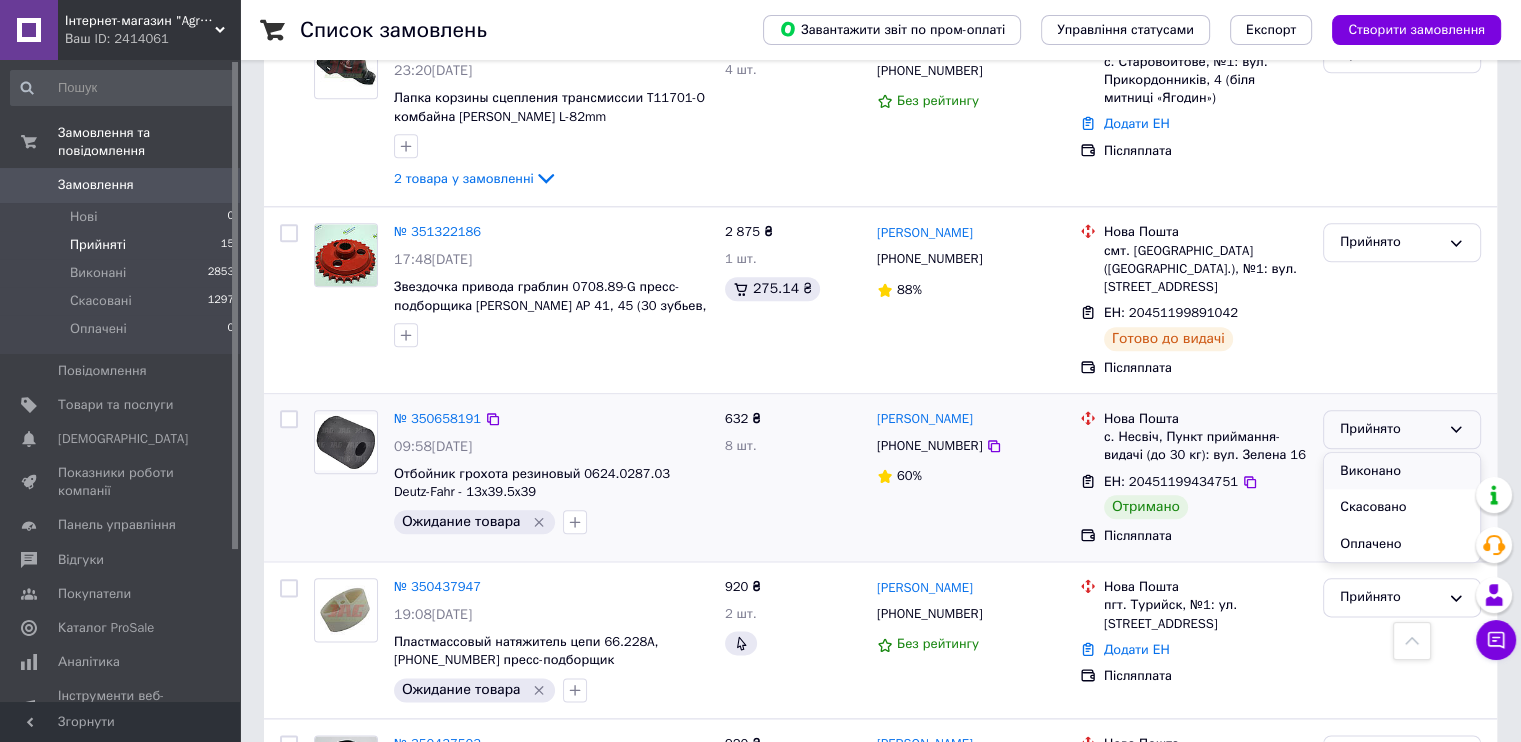 click on "Виконано" at bounding box center (1402, 471) 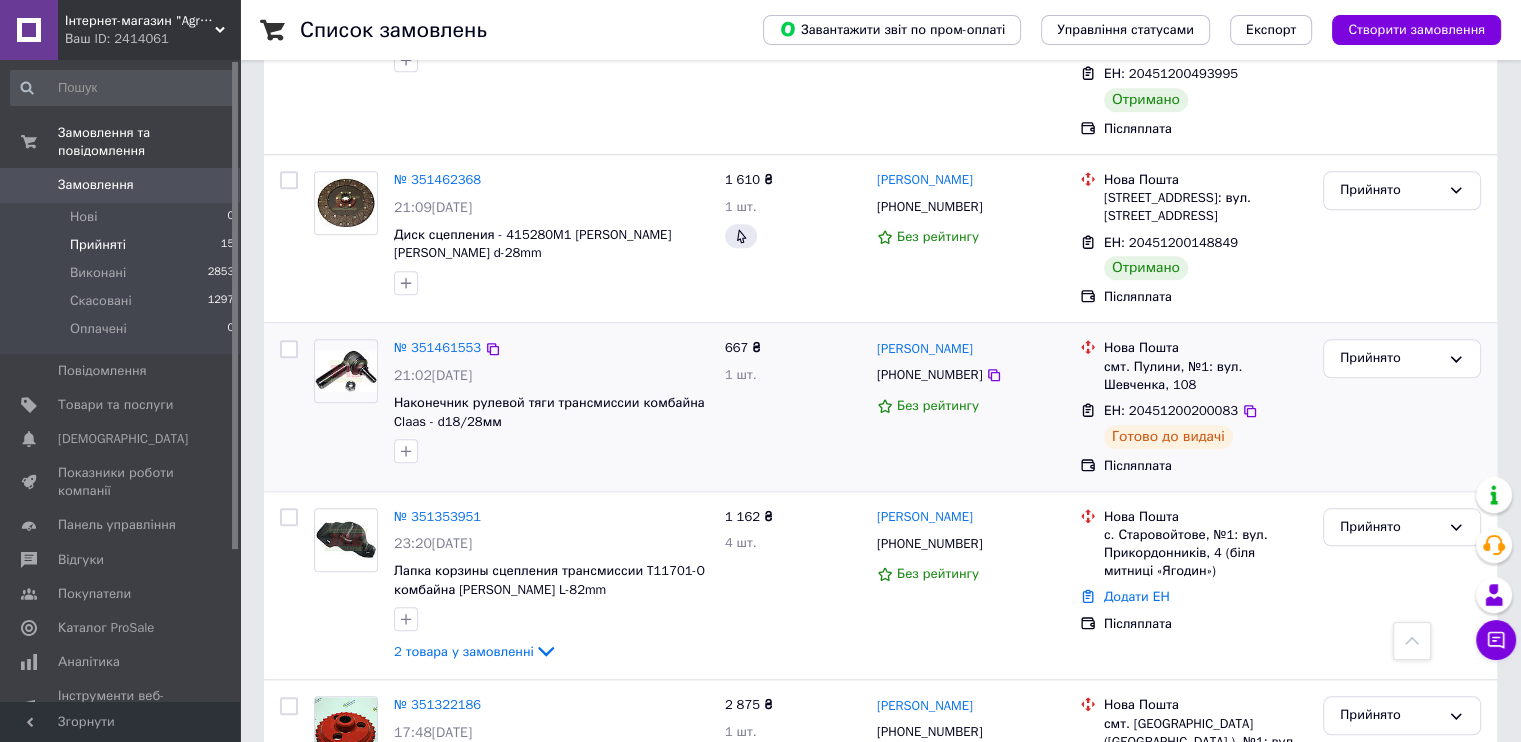 scroll, scrollTop: 1770, scrollLeft: 0, axis: vertical 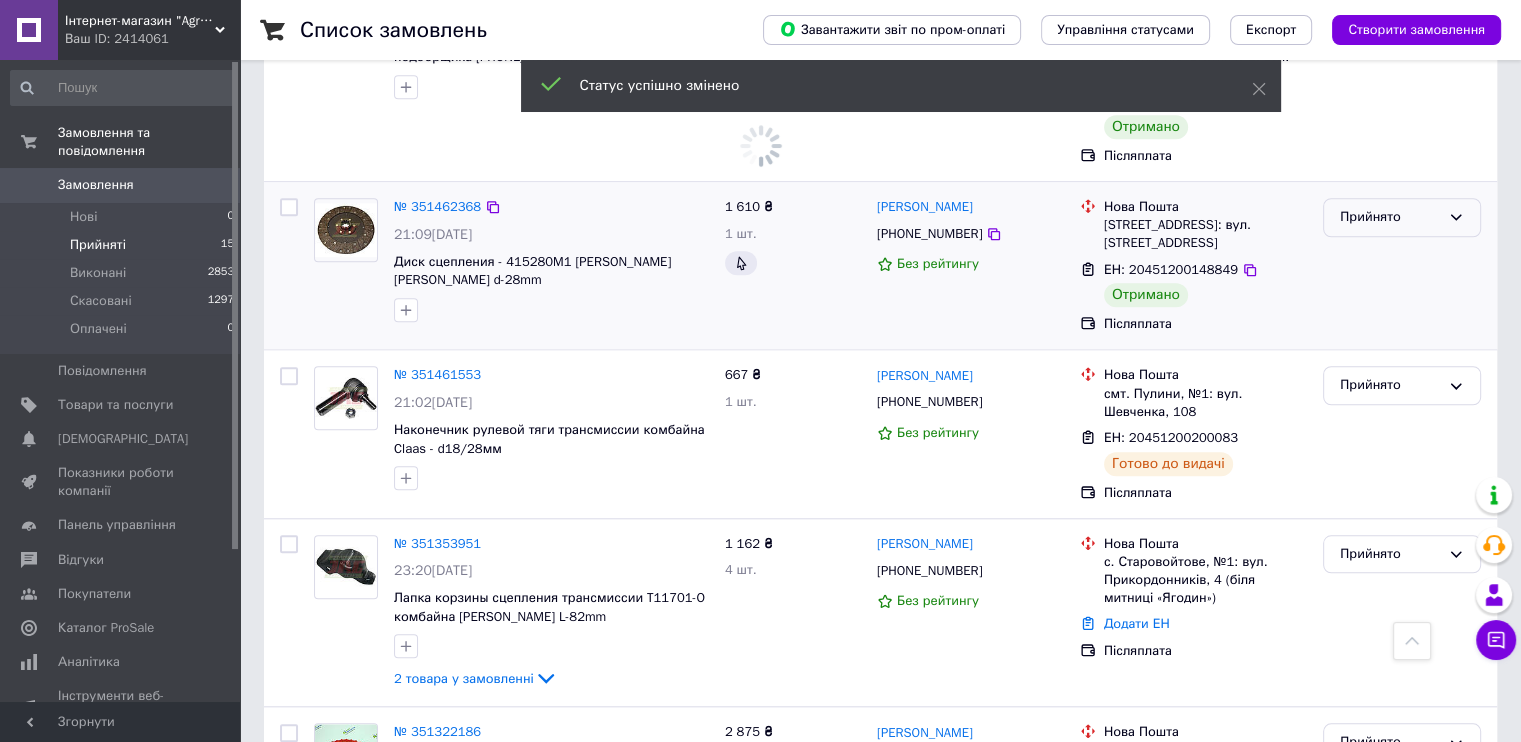 click on "Прийнято" at bounding box center [1390, 217] 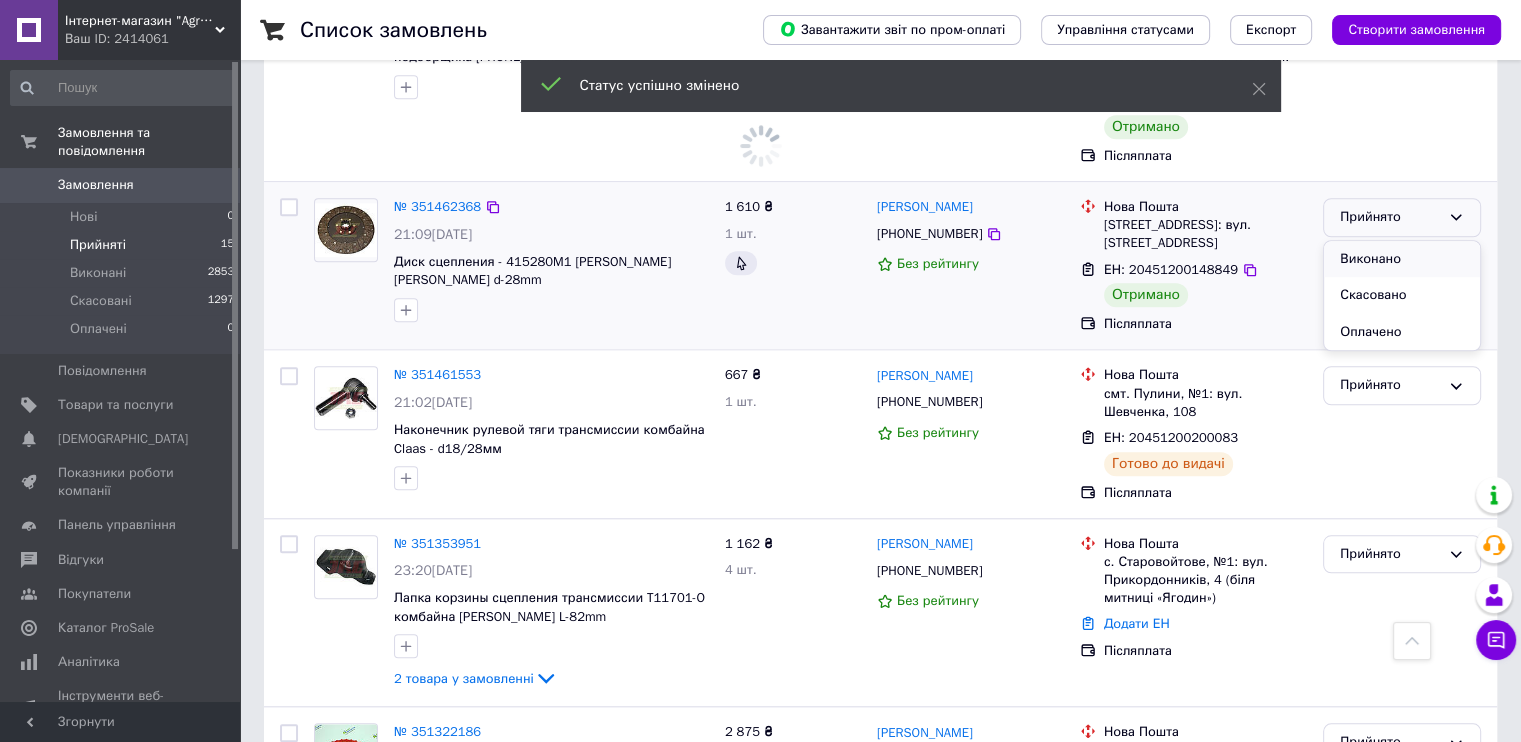 click on "Виконано" at bounding box center [1402, 259] 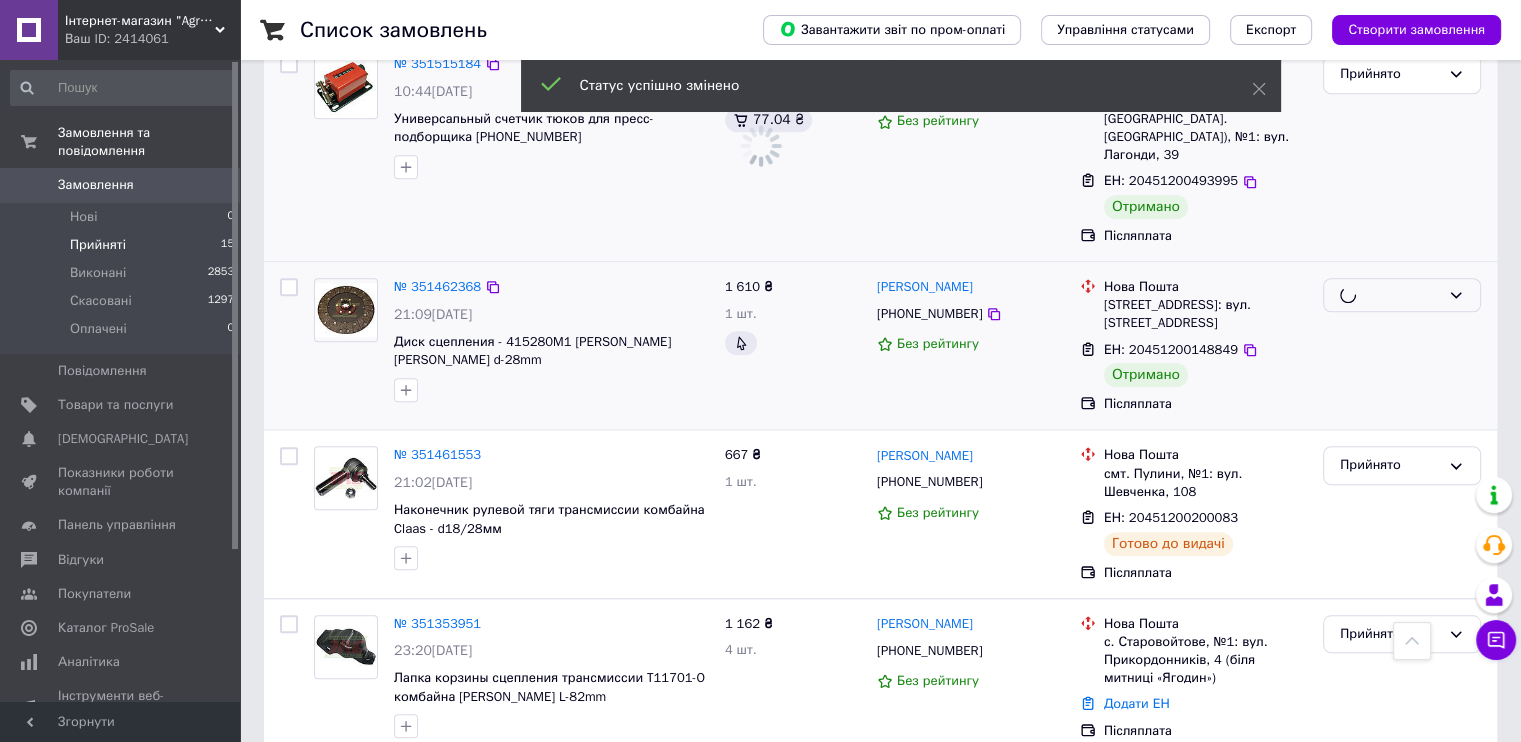 scroll, scrollTop: 1470, scrollLeft: 0, axis: vertical 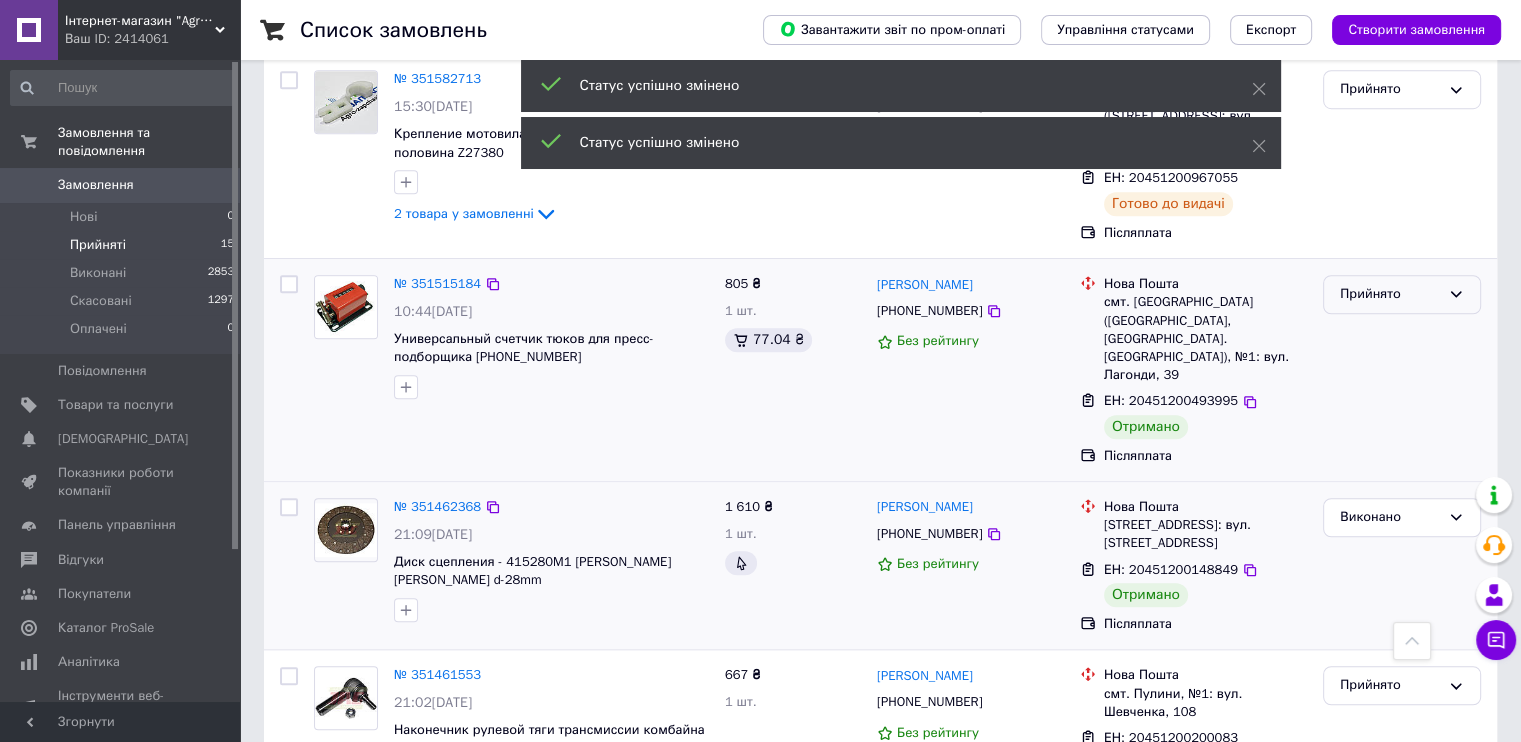 click on "Прийнято" at bounding box center [1390, 294] 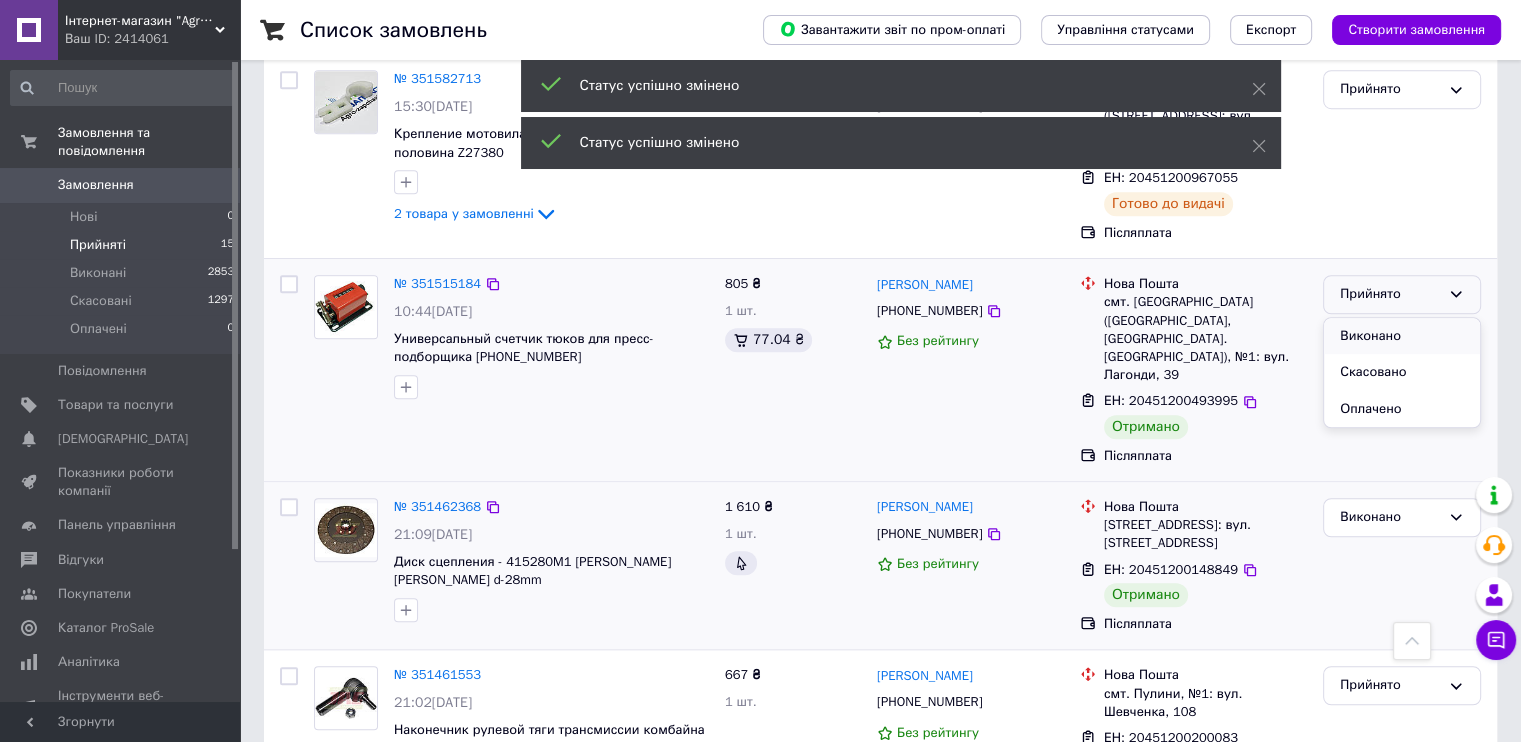 click on "Виконано" at bounding box center [1402, 336] 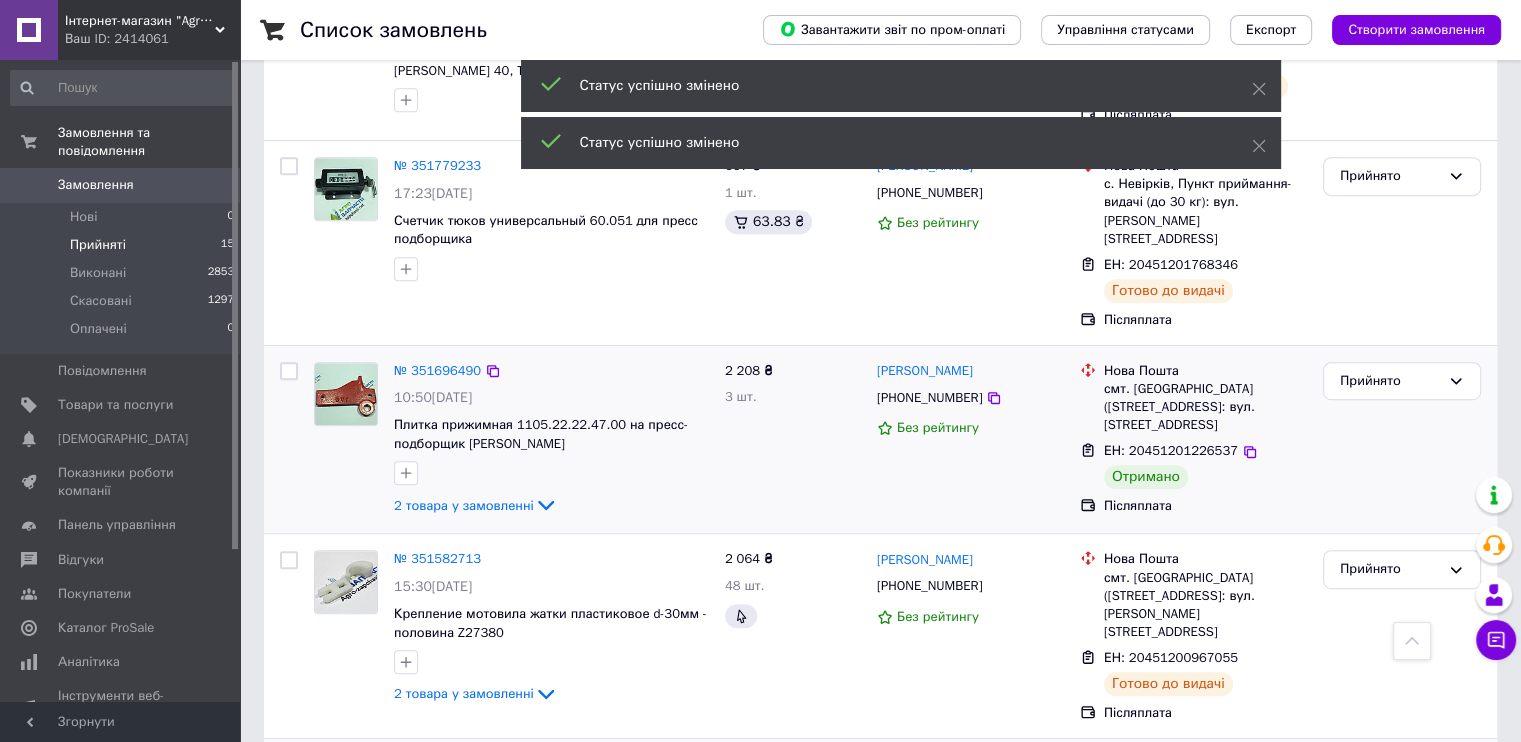 scroll, scrollTop: 970, scrollLeft: 0, axis: vertical 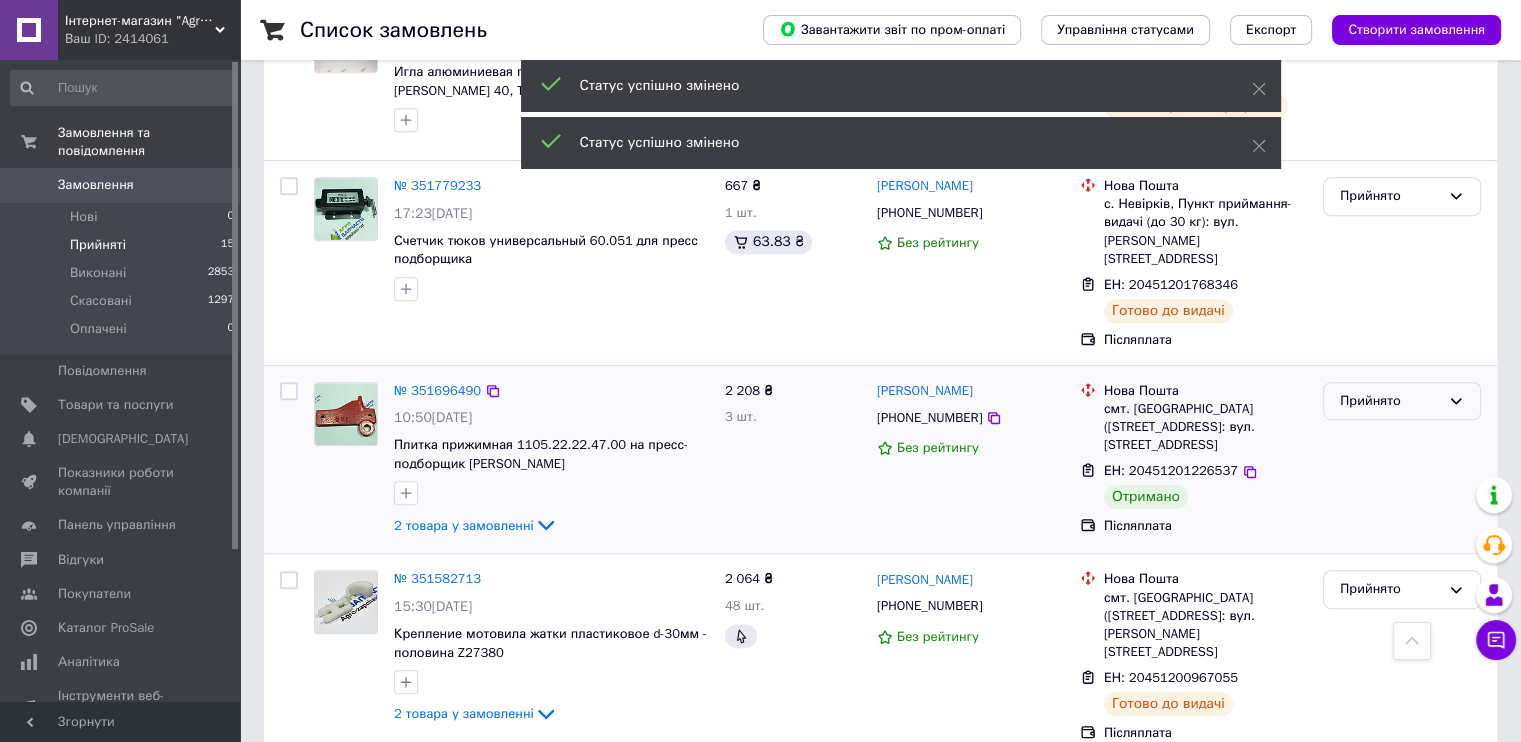 click on "Прийнято" at bounding box center [1402, 401] 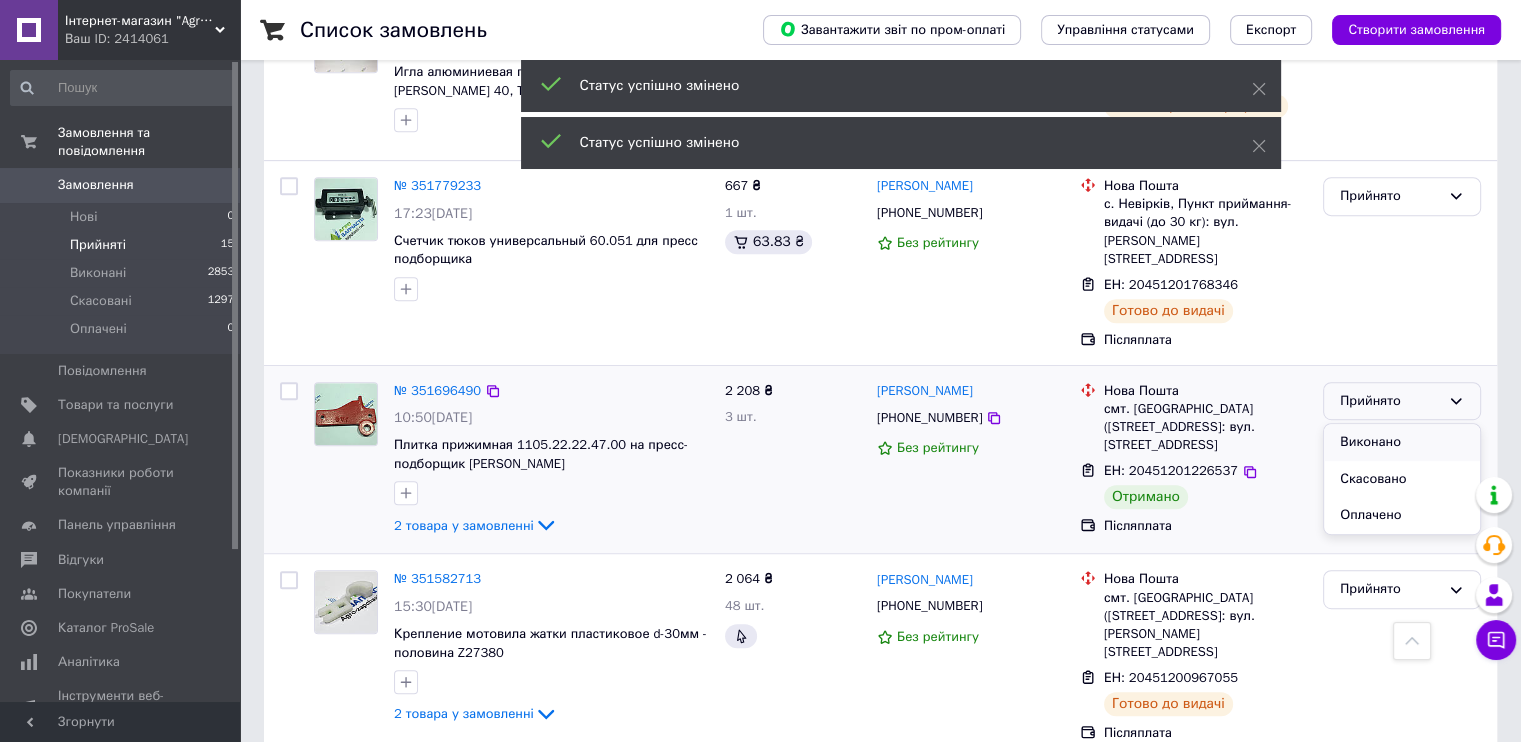 click on "Виконано" at bounding box center [1402, 442] 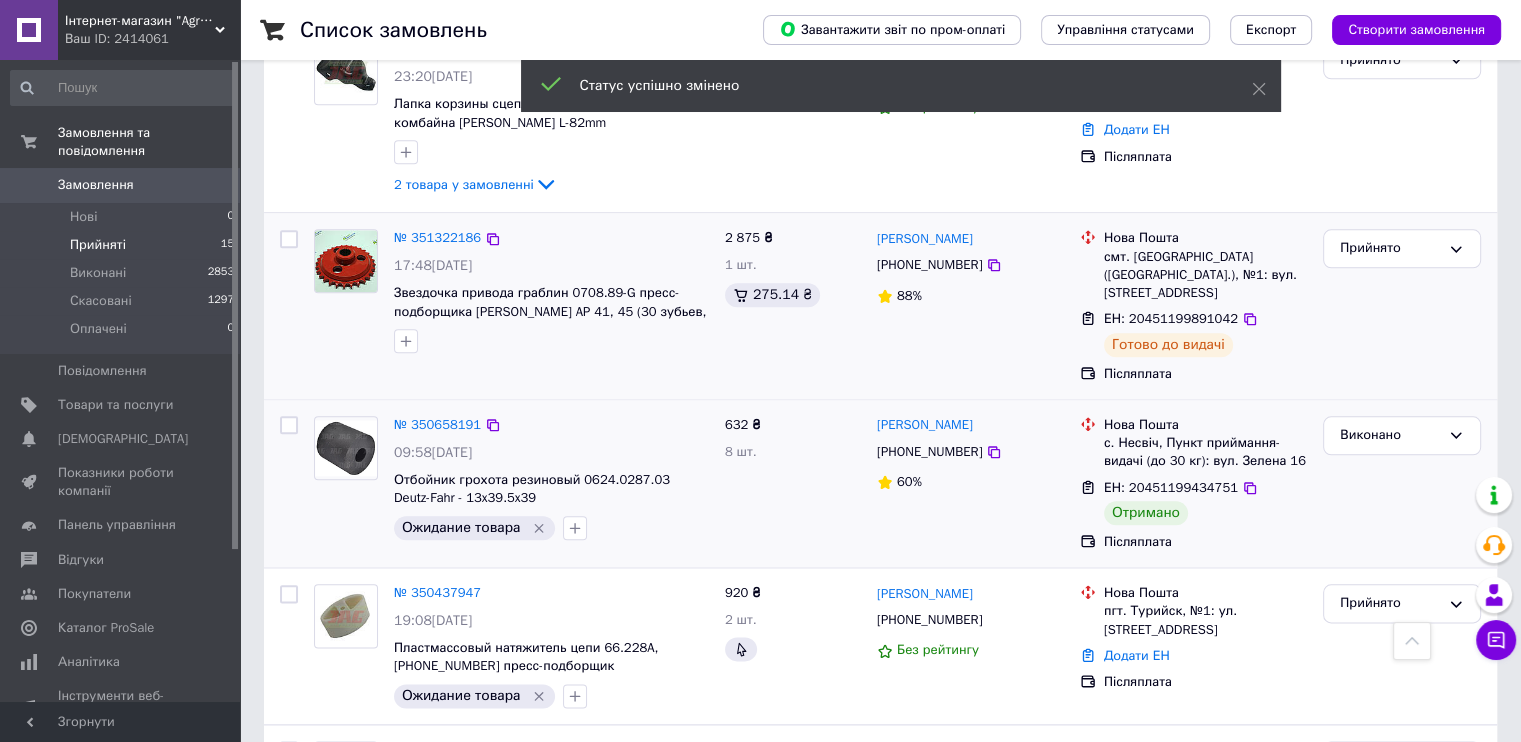 scroll, scrollTop: 2270, scrollLeft: 0, axis: vertical 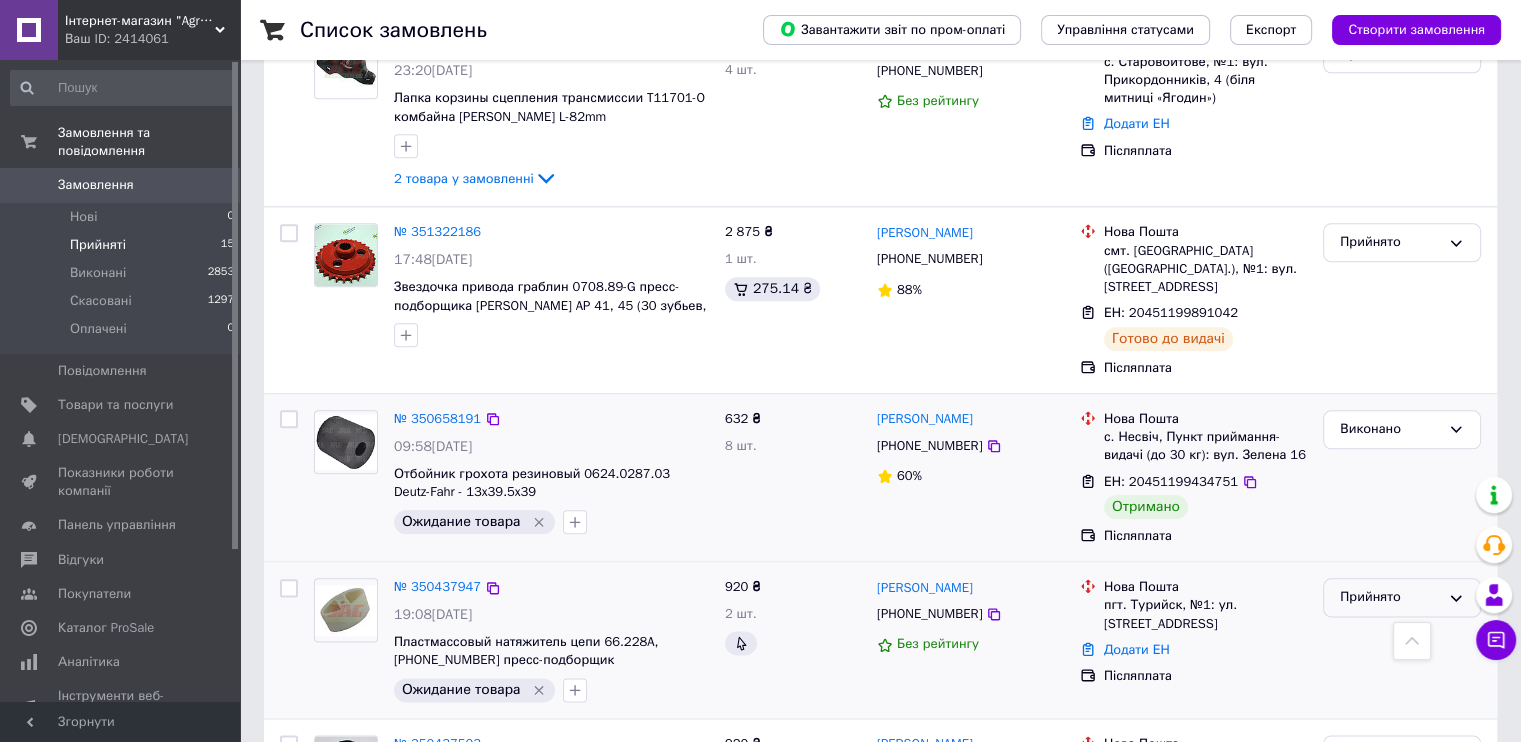 click on "Прийнято" at bounding box center [1390, 597] 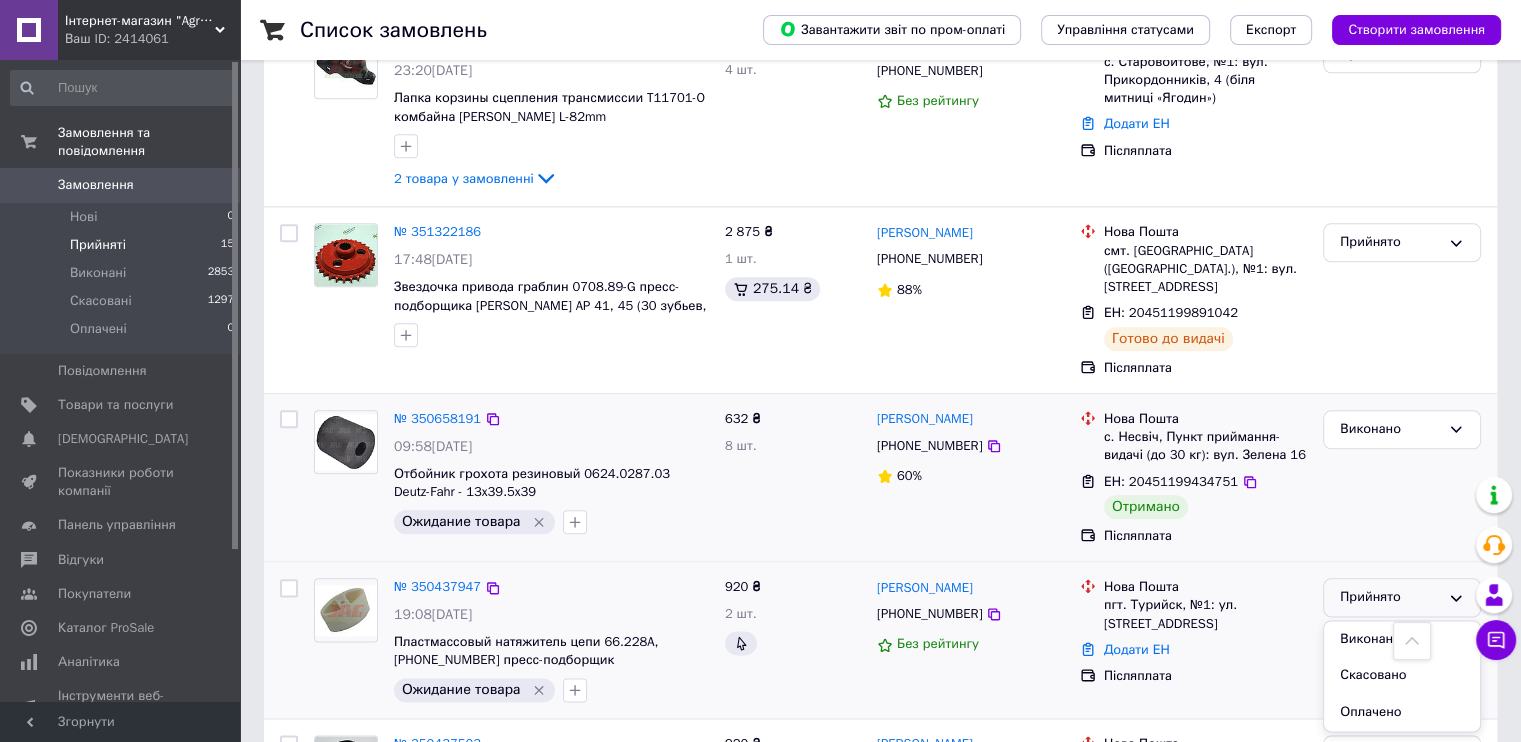 click on "Виконано" at bounding box center (1402, 639) 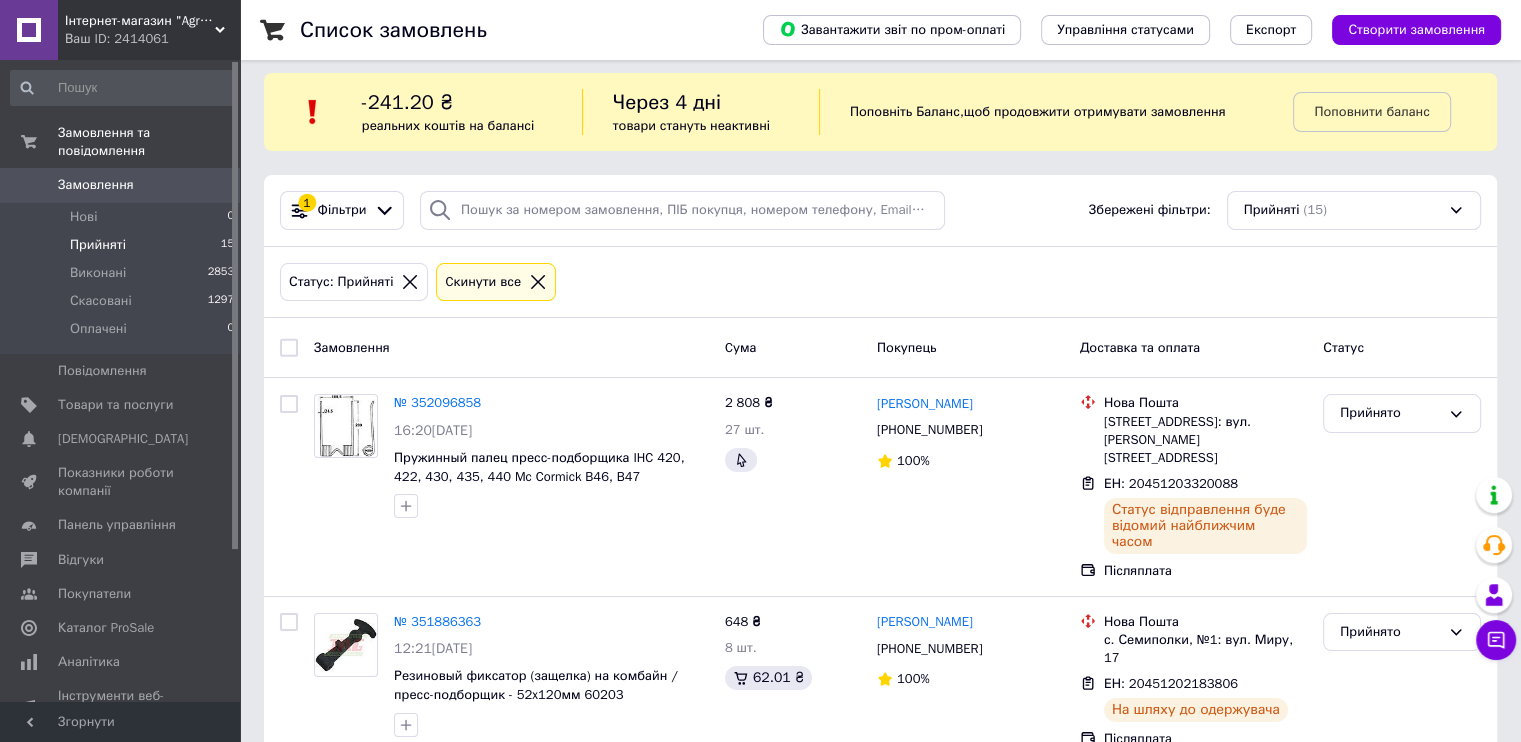 scroll, scrollTop: 0, scrollLeft: 0, axis: both 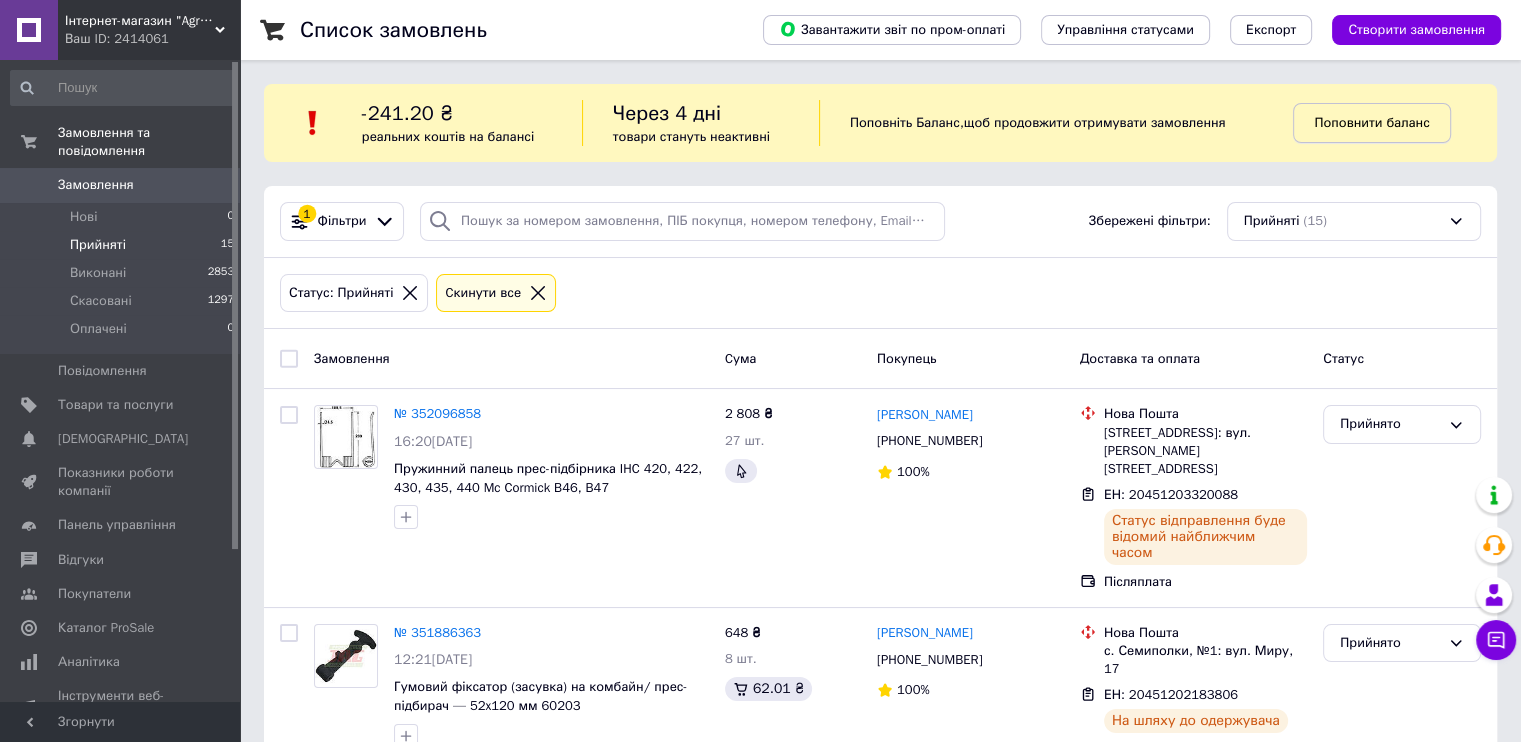 click on "Поповнити баланс" at bounding box center (1371, 123) 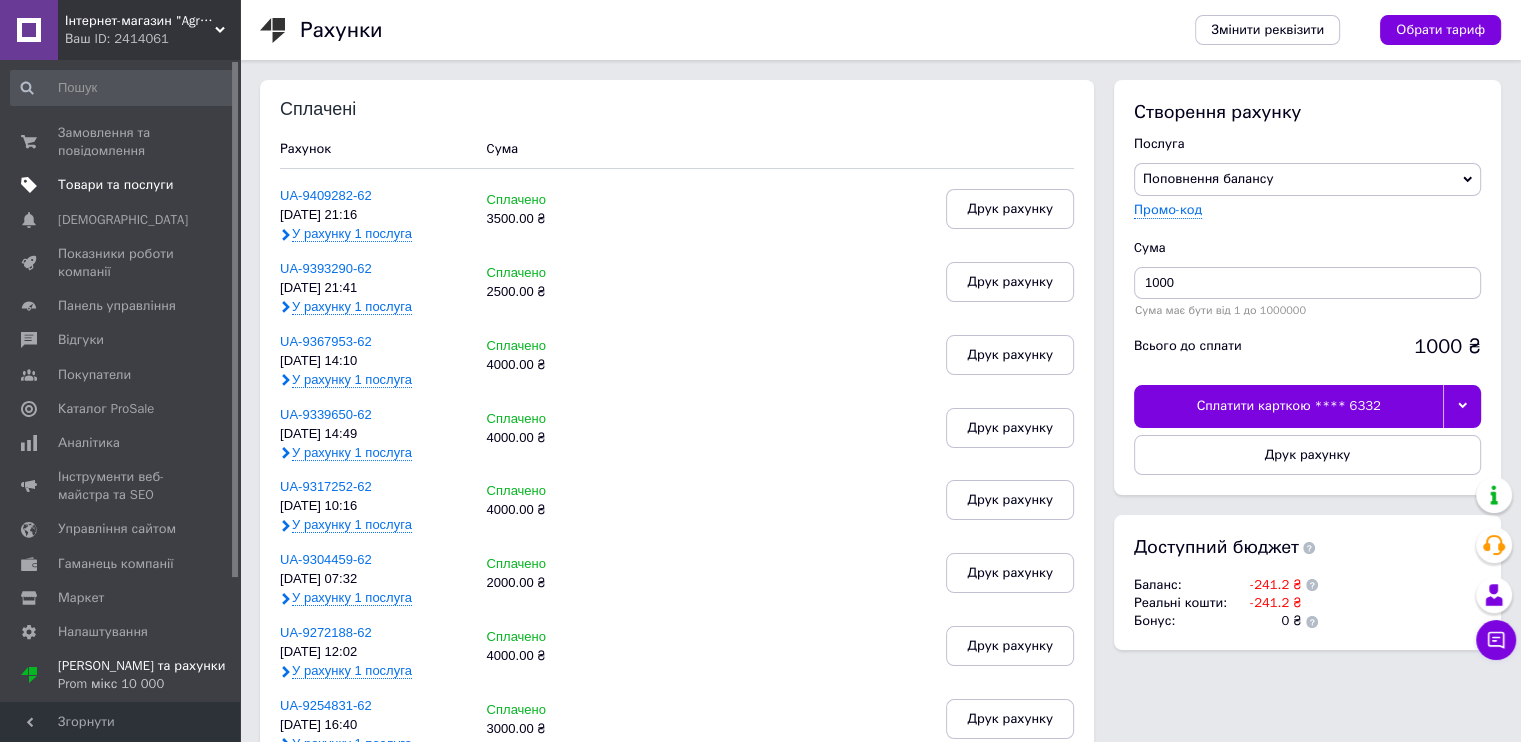 click on "Товари та послуги" at bounding box center (115, 185) 